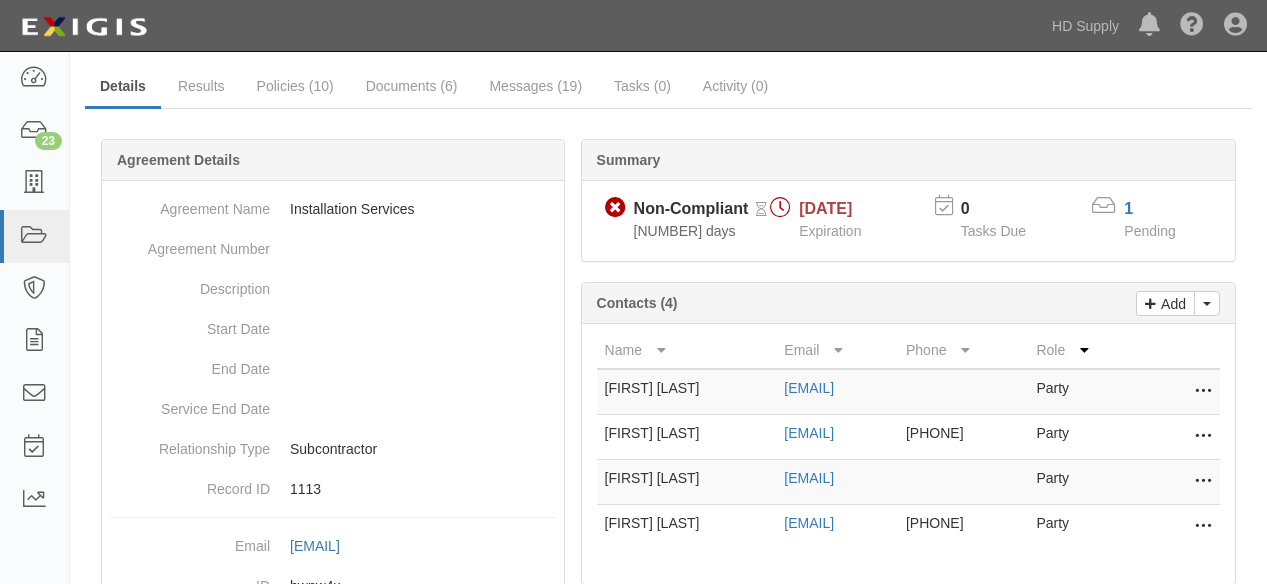 scroll, scrollTop: 222, scrollLeft: 0, axis: vertical 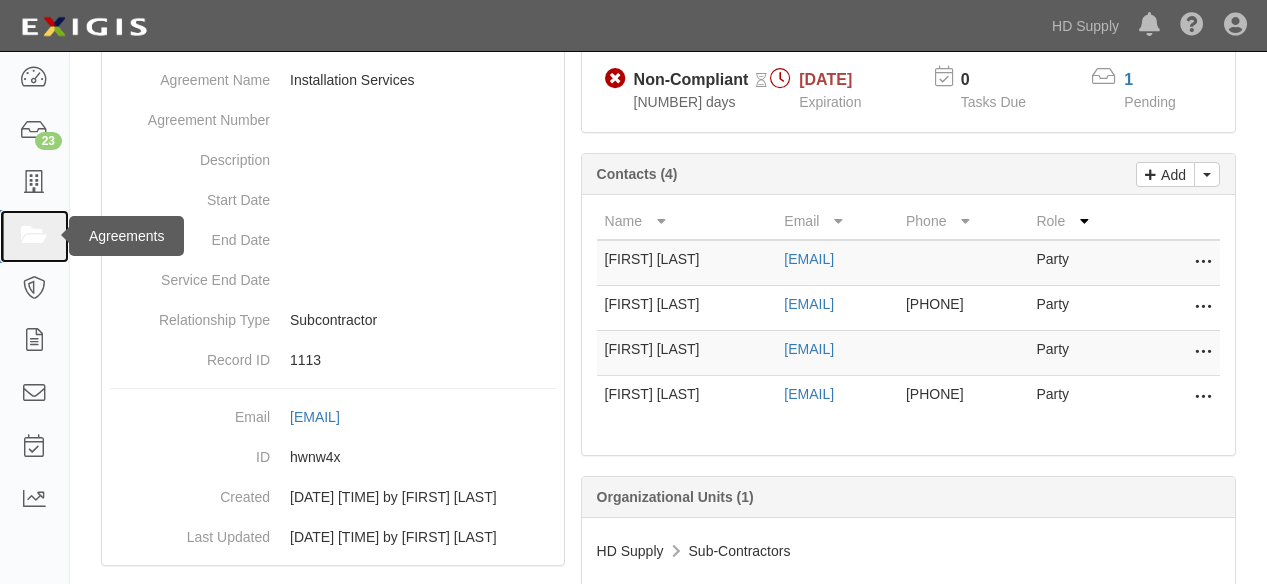 click at bounding box center (34, 236) 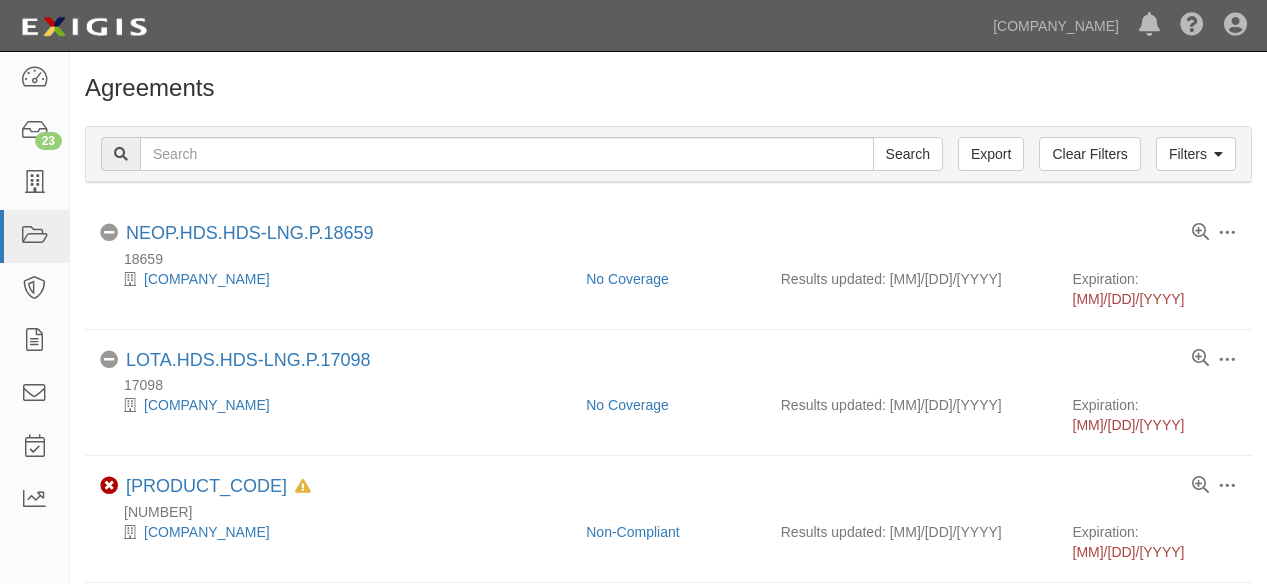 scroll, scrollTop: 0, scrollLeft: 0, axis: both 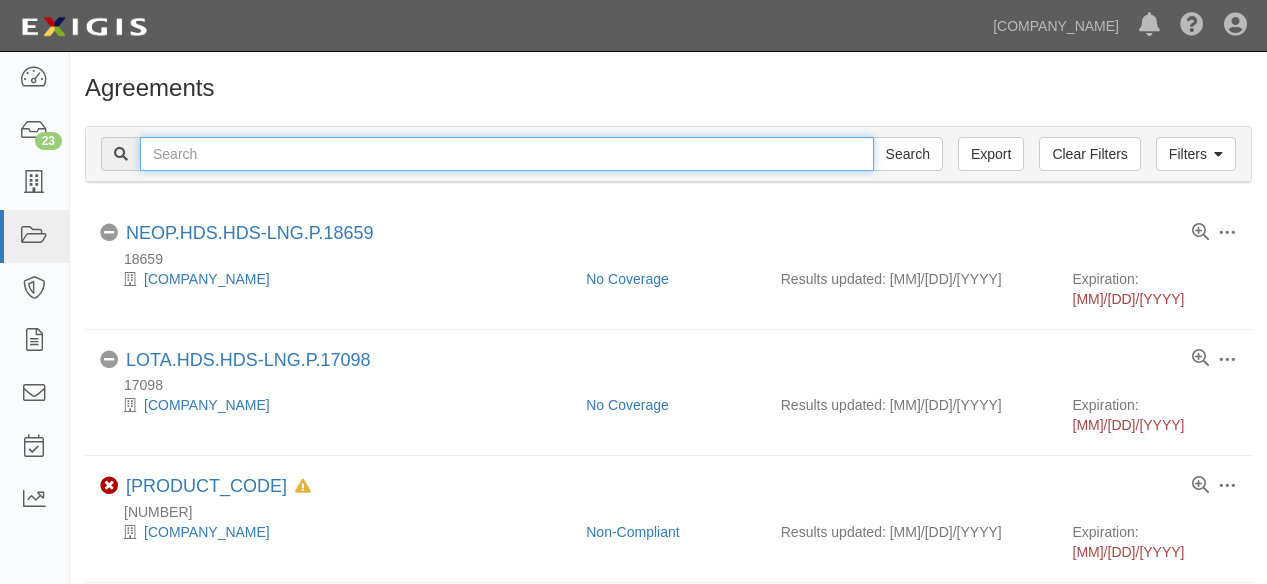 click at bounding box center (507, 154) 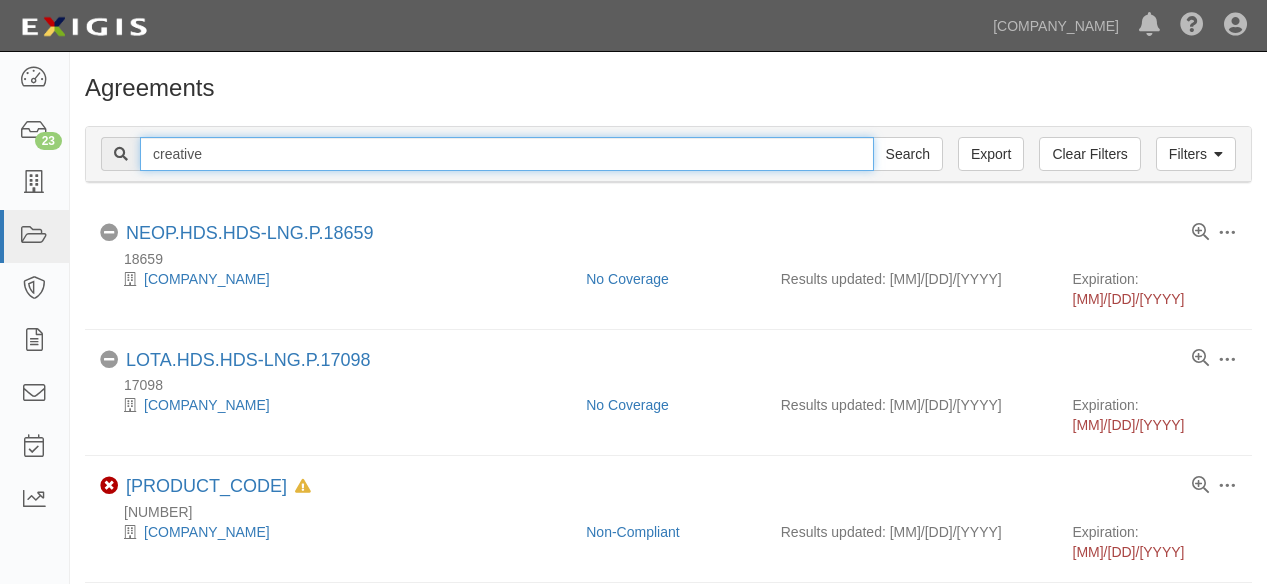 type on "creative air" 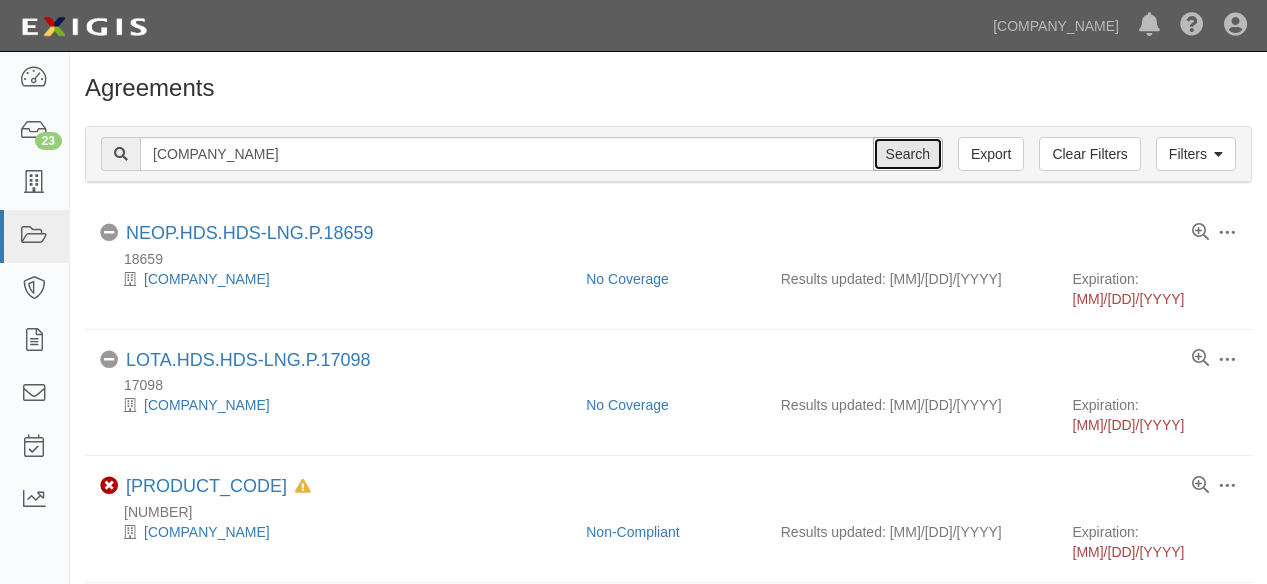 click on "Search" at bounding box center (908, 154) 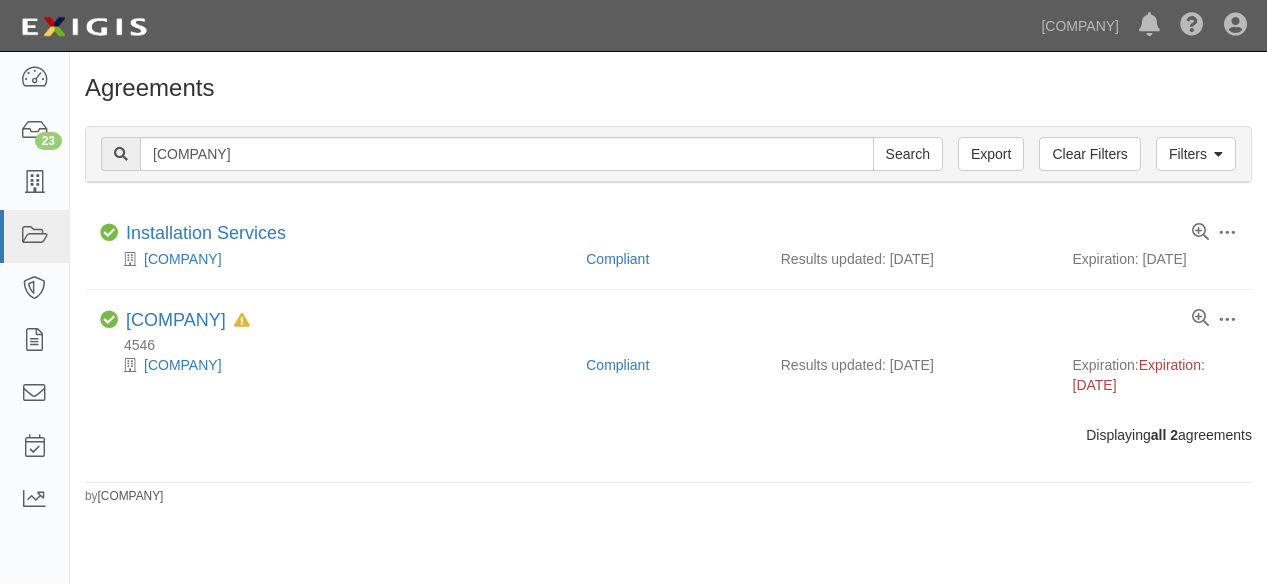 scroll, scrollTop: 0, scrollLeft: 0, axis: both 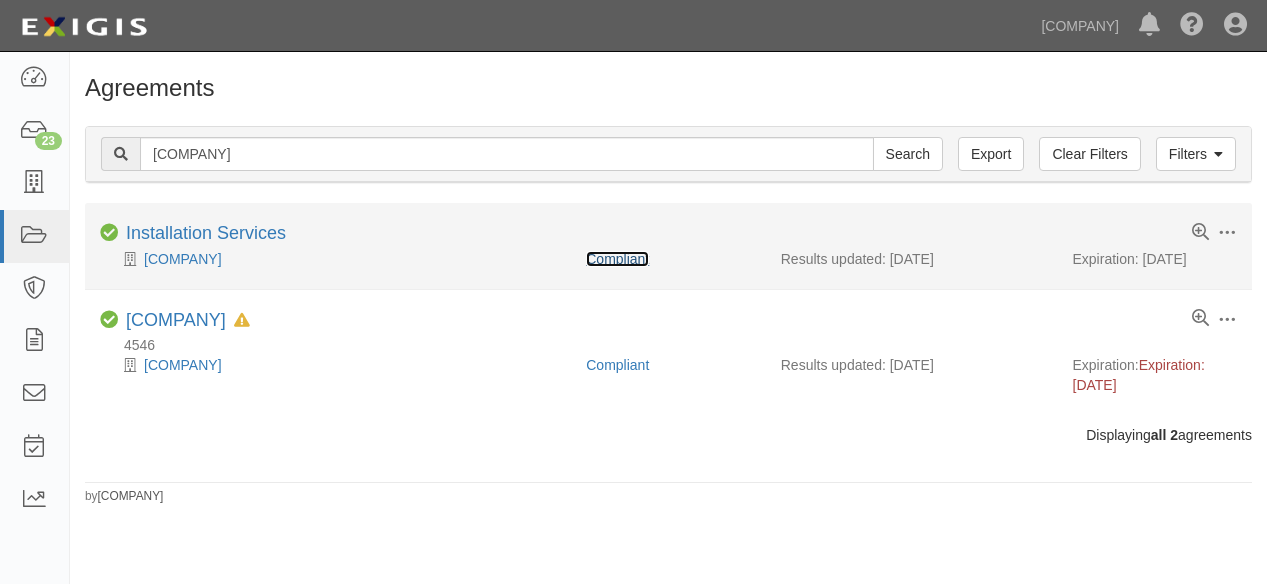 click on "Compliant" at bounding box center [617, 259] 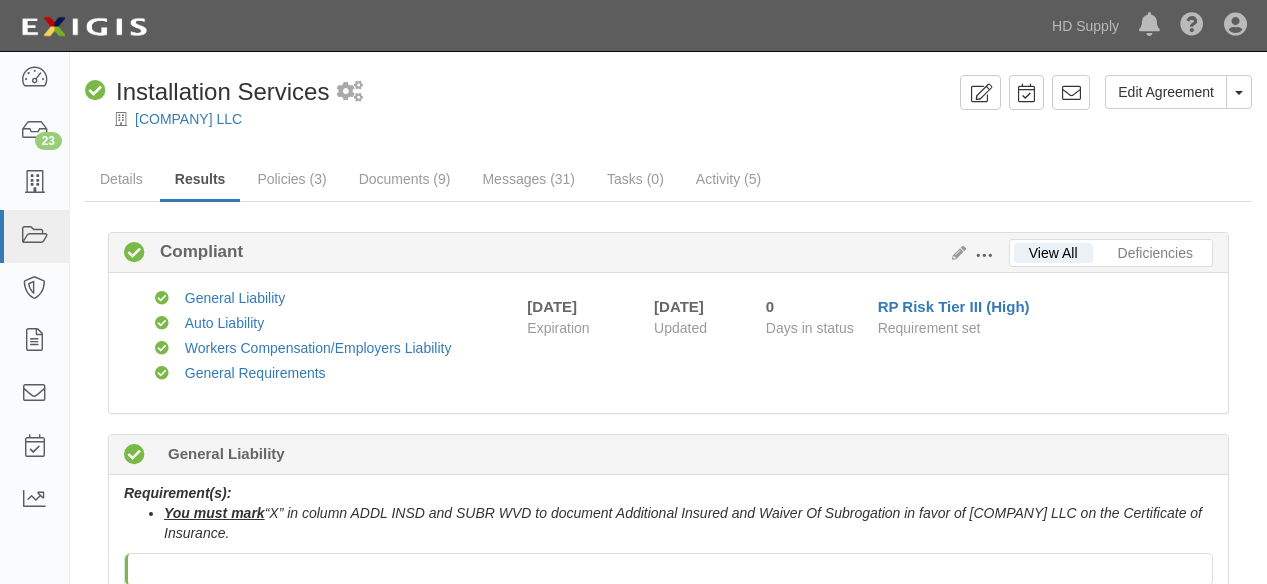 scroll, scrollTop: 0, scrollLeft: 0, axis: both 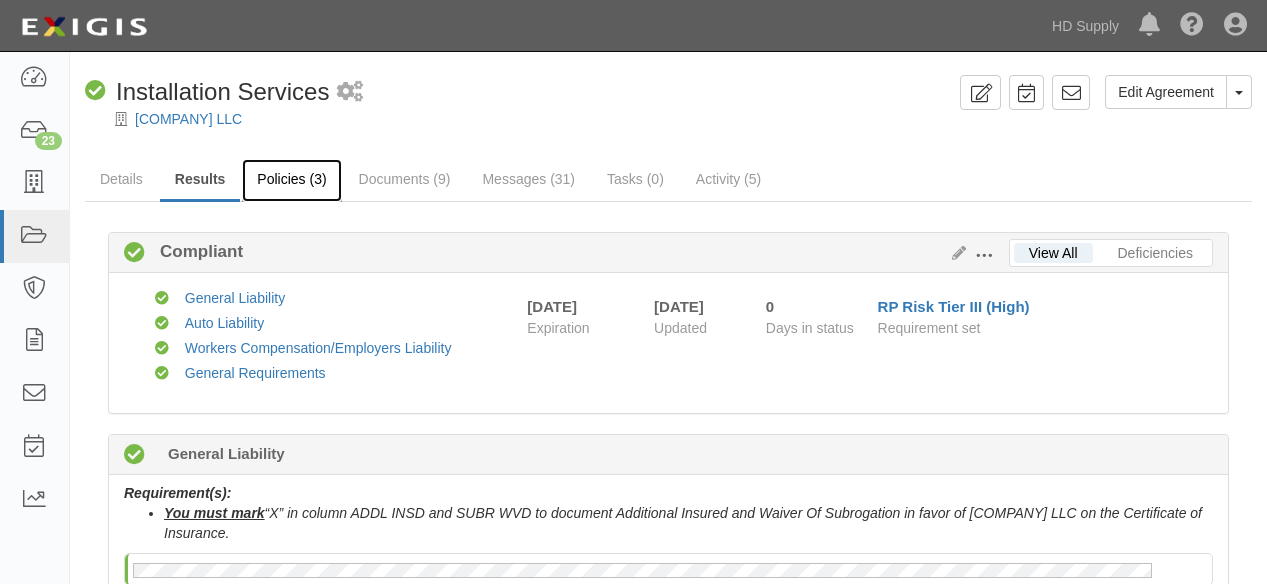 click on "Policies (3)" at bounding box center (291, 180) 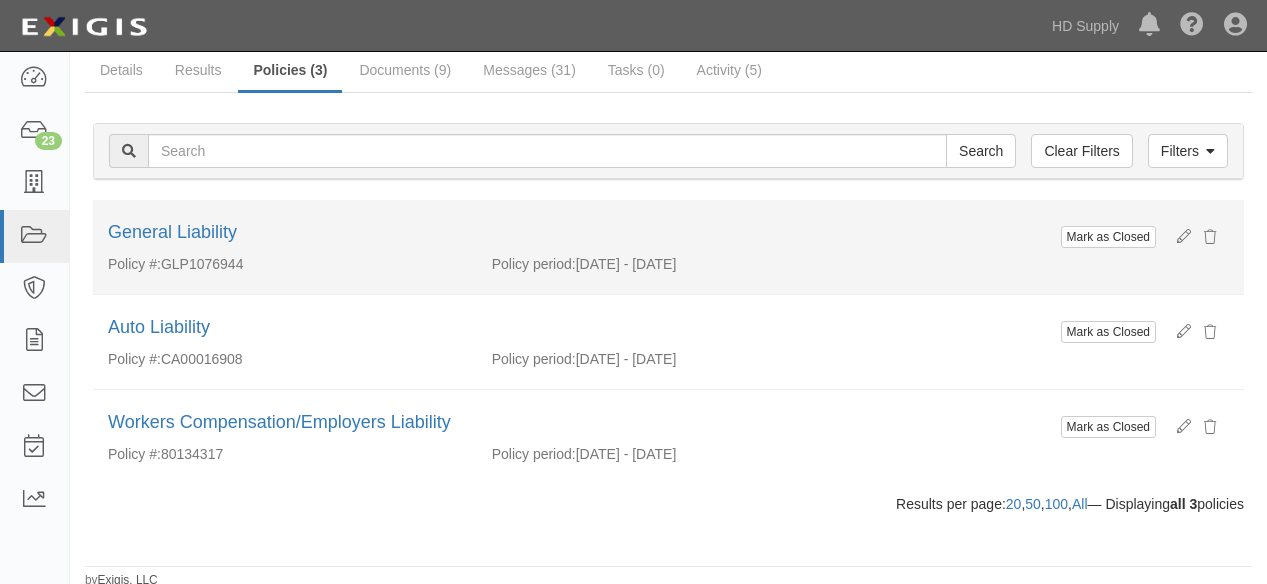 scroll, scrollTop: 0, scrollLeft: 0, axis: both 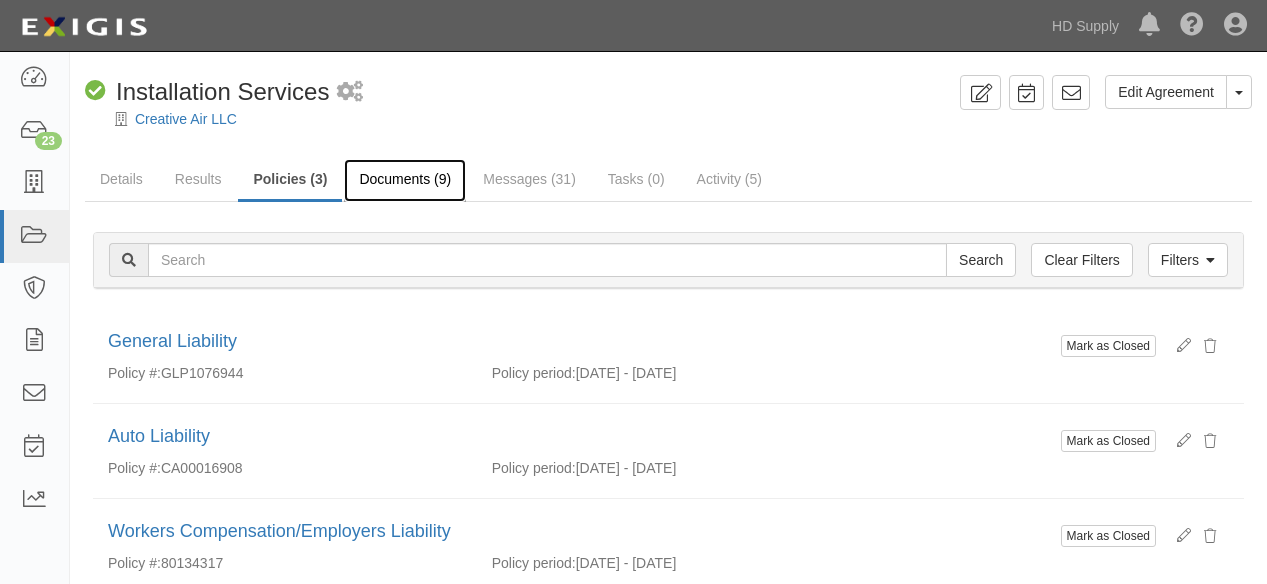 click on "Documents (9)" at bounding box center [405, 180] 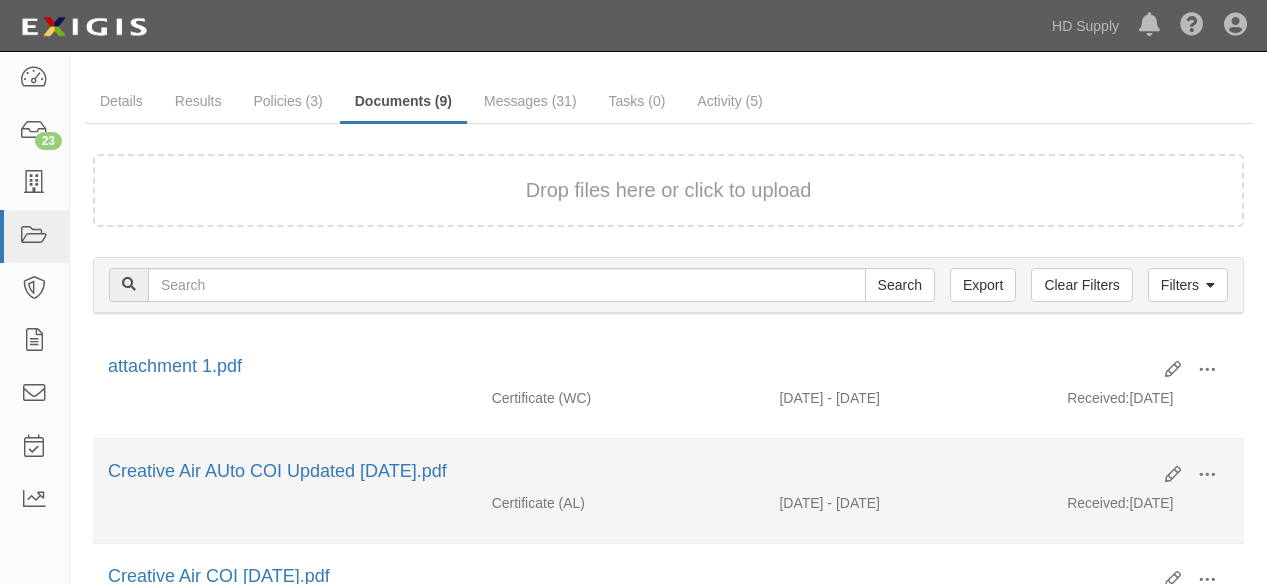 scroll, scrollTop: 111, scrollLeft: 0, axis: vertical 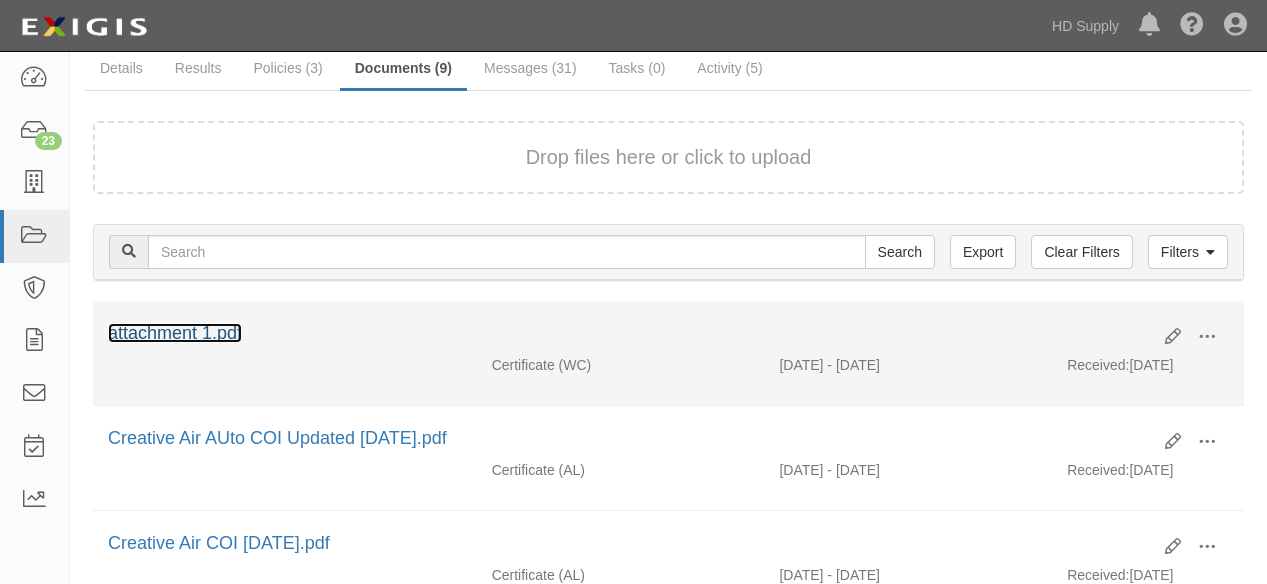 click on "attachment 1.pdf" at bounding box center [175, 333] 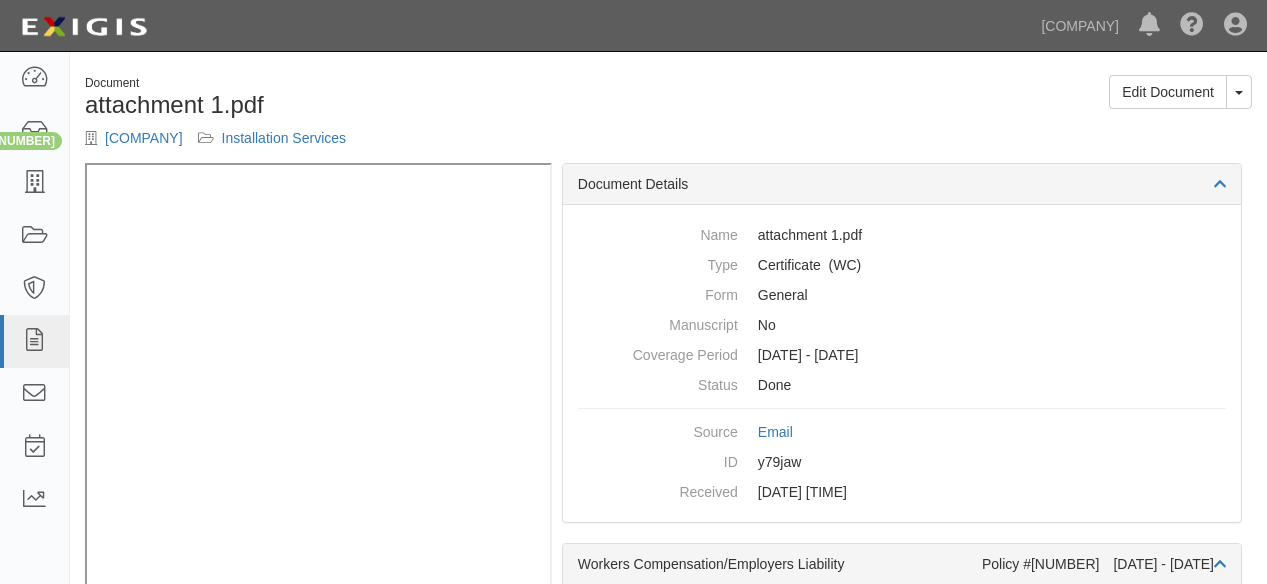 scroll, scrollTop: 0, scrollLeft: 0, axis: both 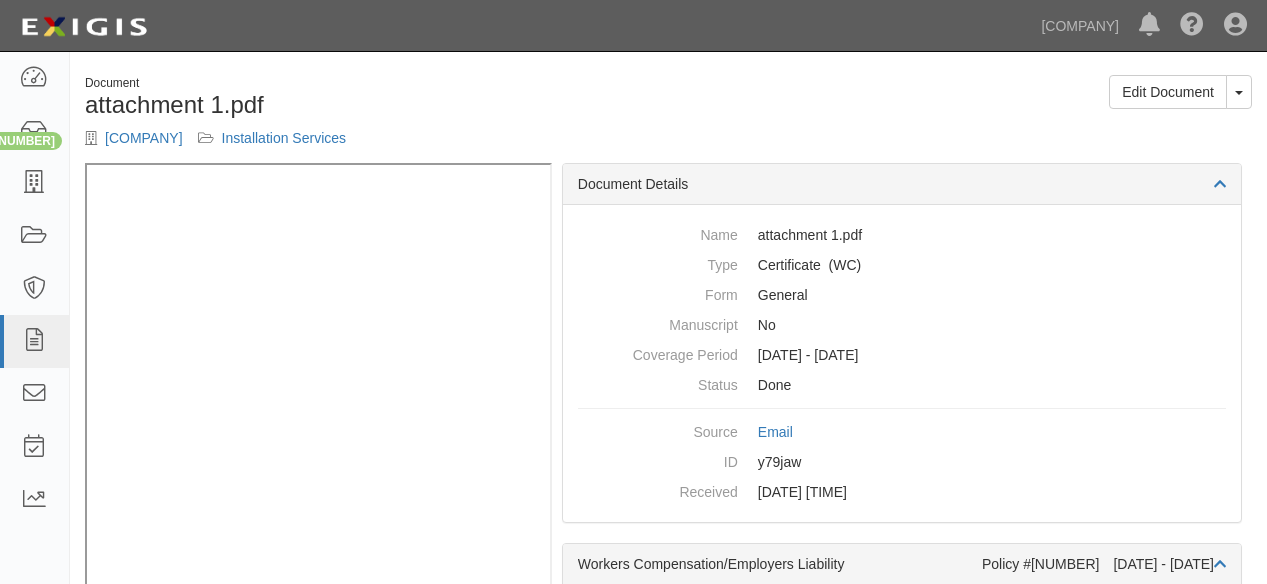 click on "[COMPANY] Installation Services" at bounding box center (369, 138) 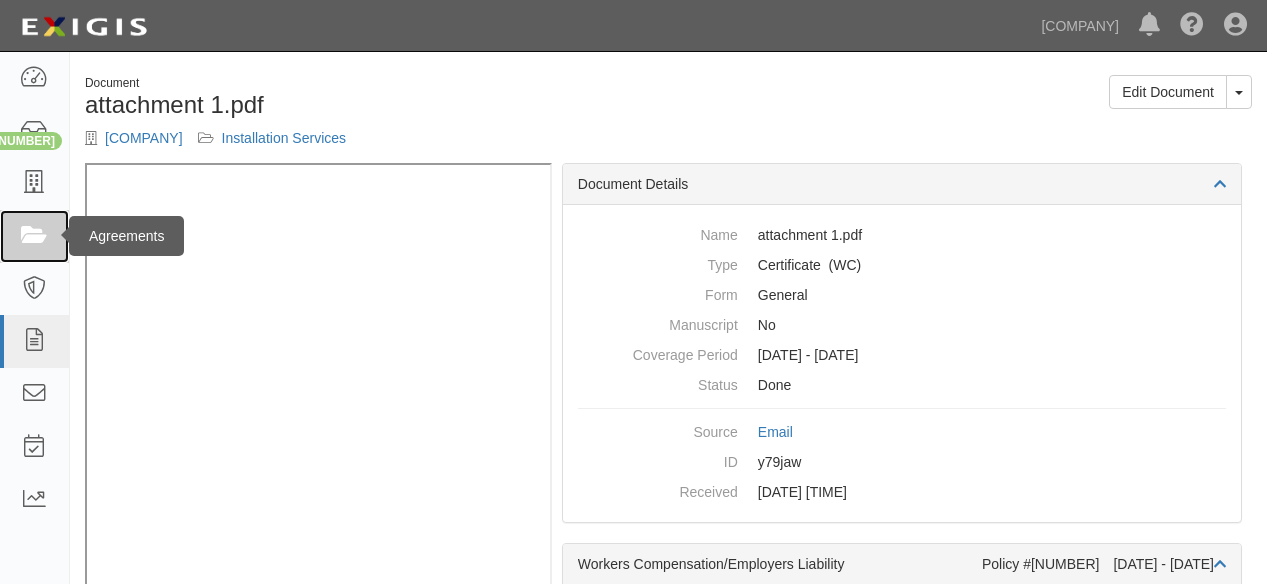 click at bounding box center [34, 236] 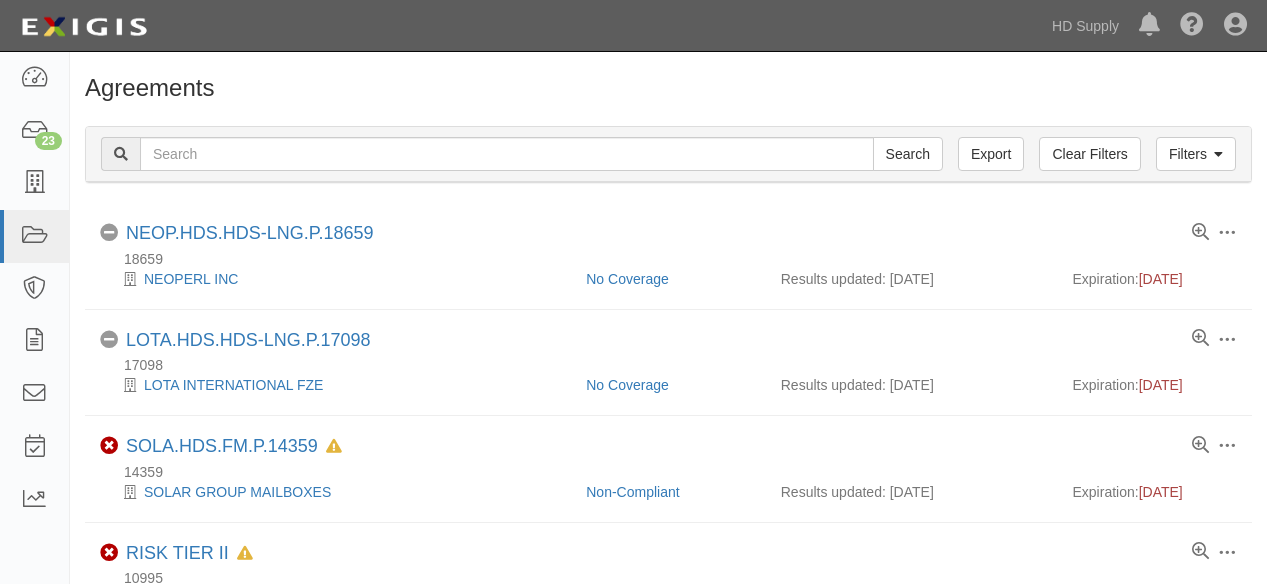 scroll, scrollTop: 0, scrollLeft: 0, axis: both 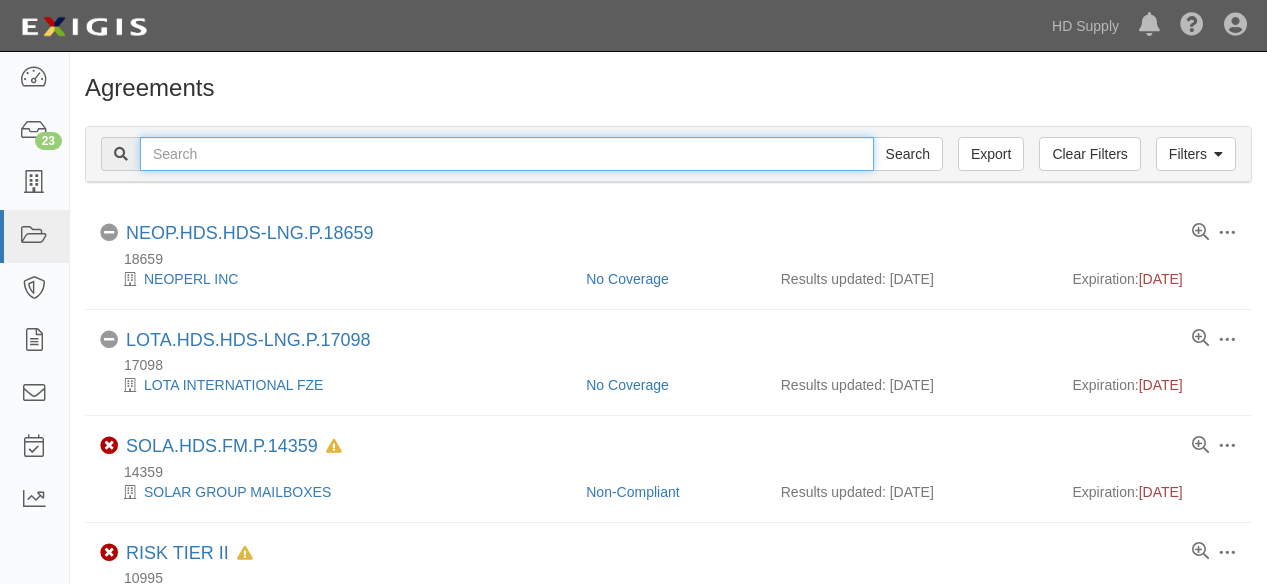 click at bounding box center [507, 154] 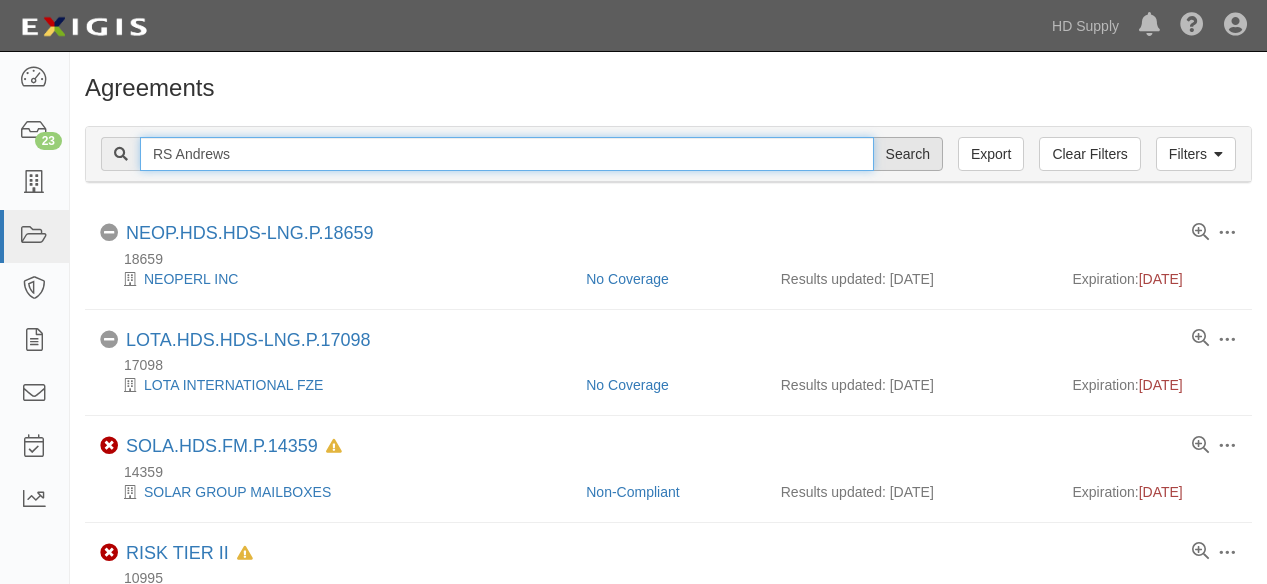 type on "RS Andrews" 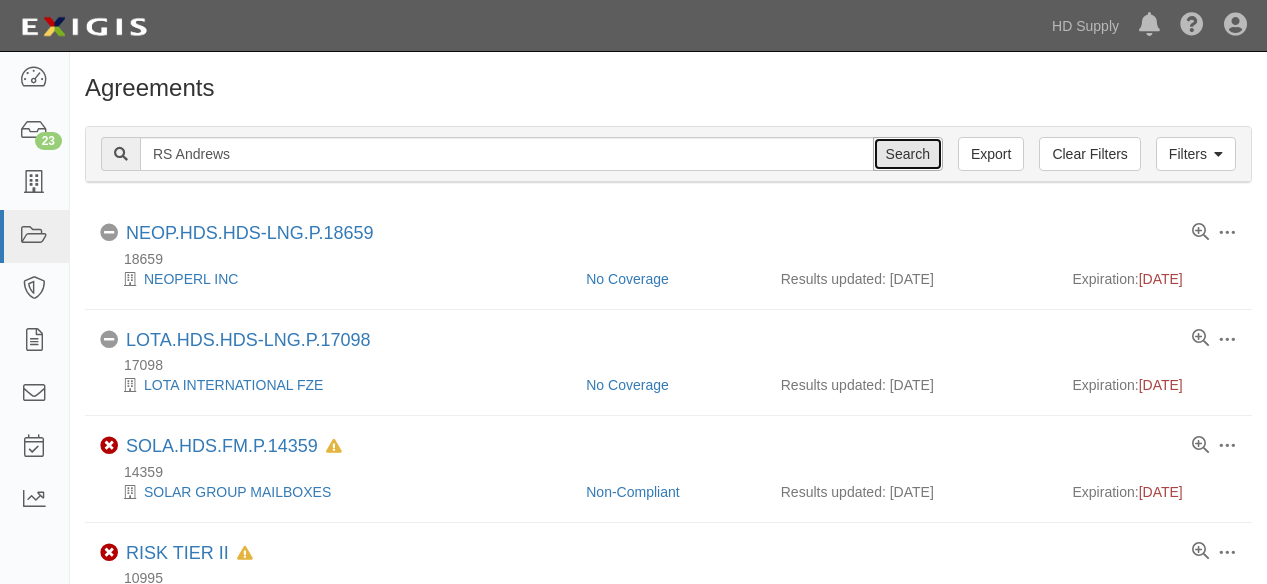 click on "Search" at bounding box center (908, 154) 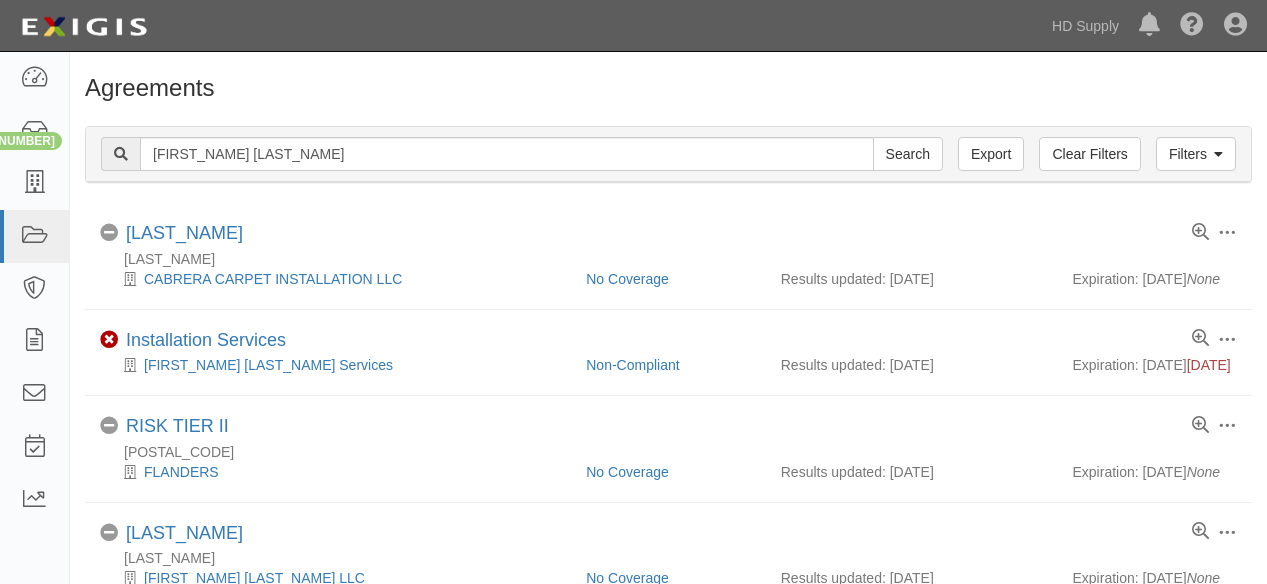 scroll, scrollTop: 0, scrollLeft: 0, axis: both 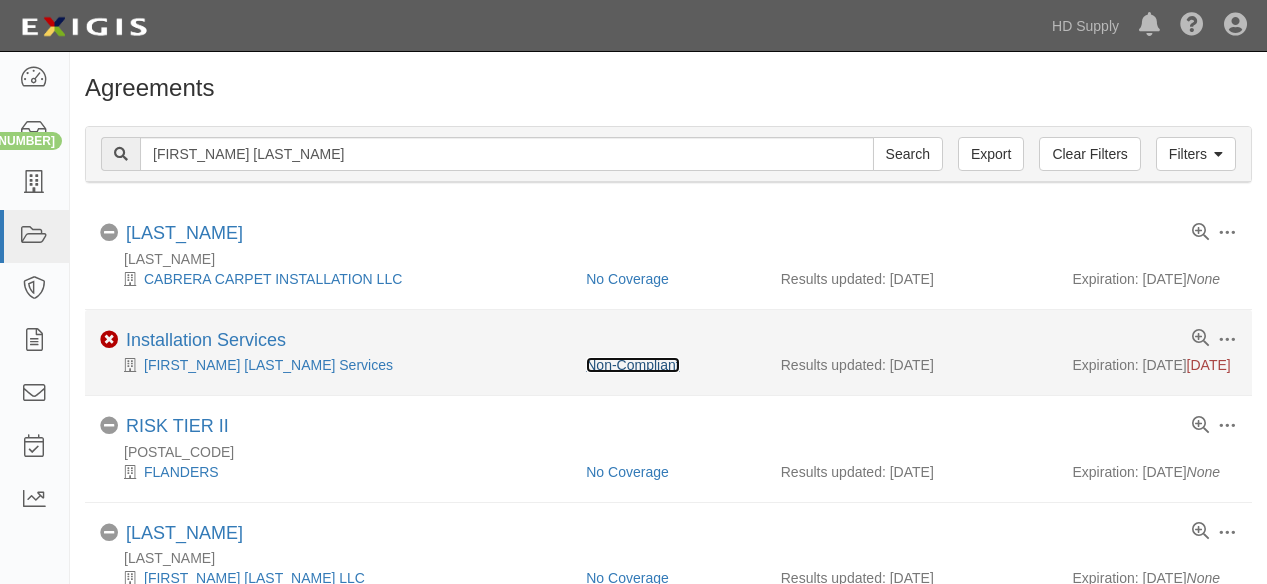 click on "Non-Compliant" at bounding box center (632, 365) 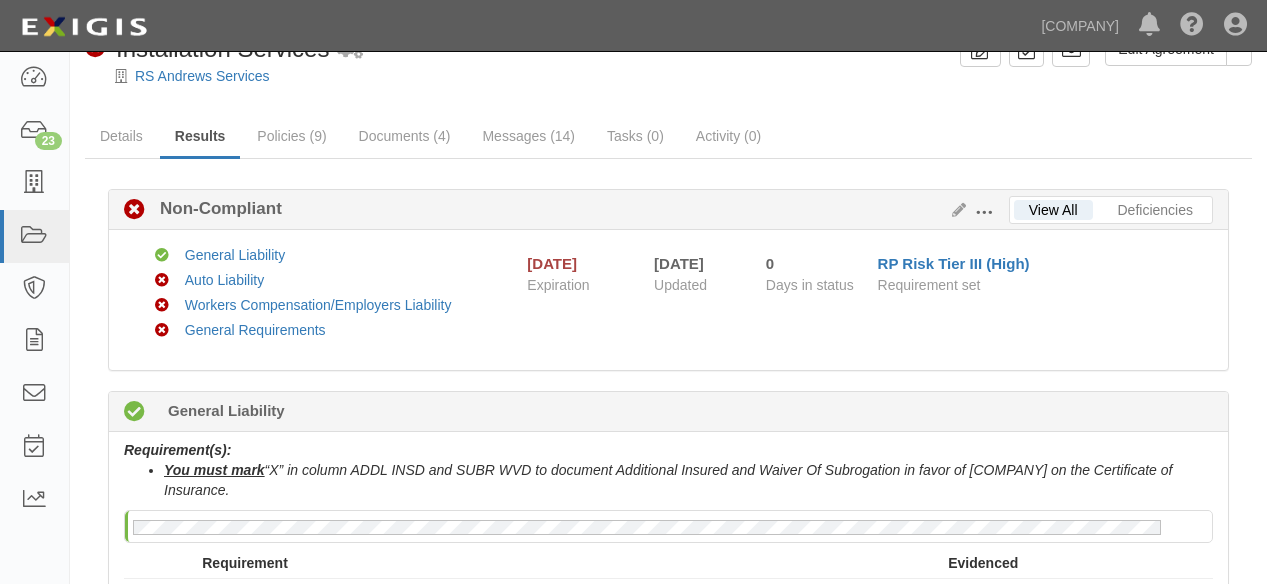 scroll, scrollTop: 0, scrollLeft: 0, axis: both 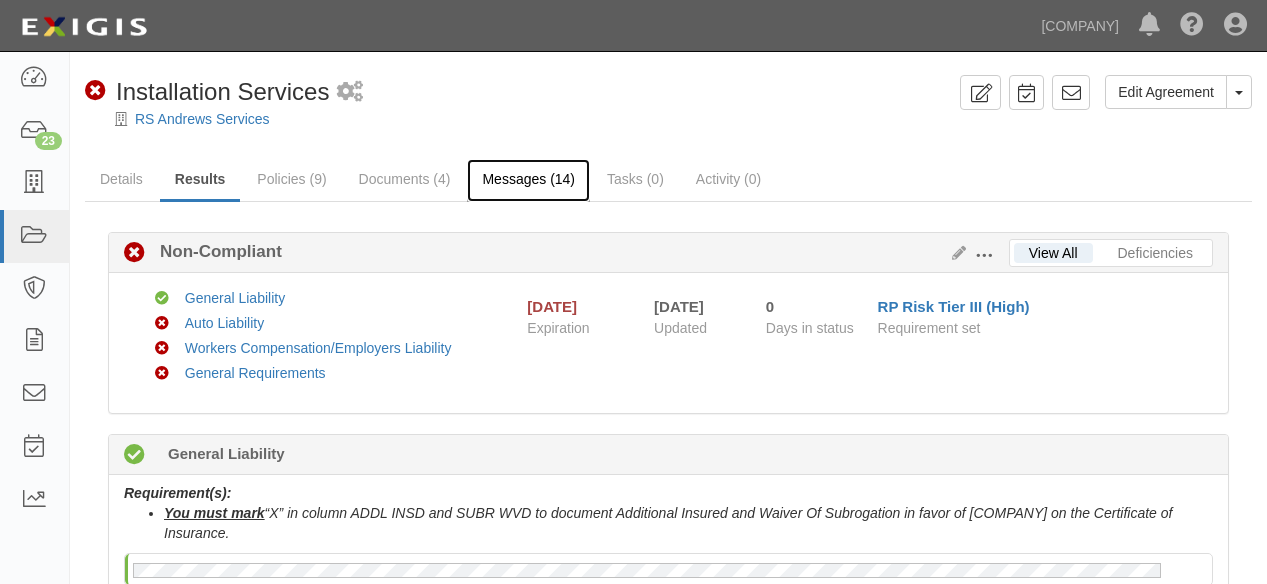 click on "Messages (14)" at bounding box center (528, 180) 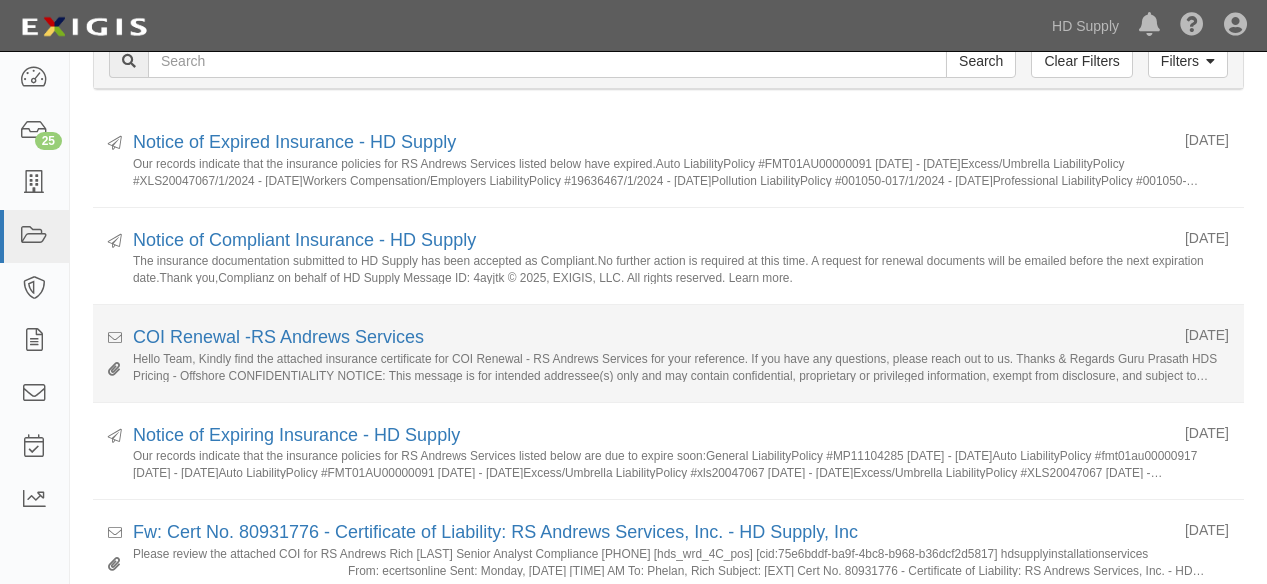 scroll, scrollTop: 111, scrollLeft: 0, axis: vertical 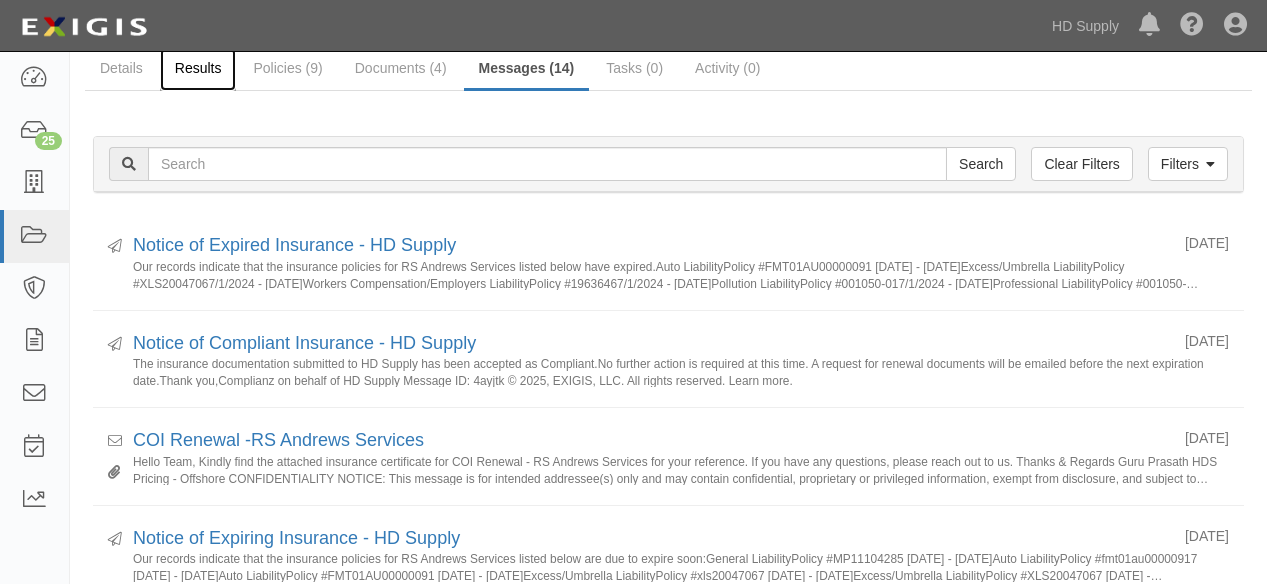 click on "Results" at bounding box center (198, 69) 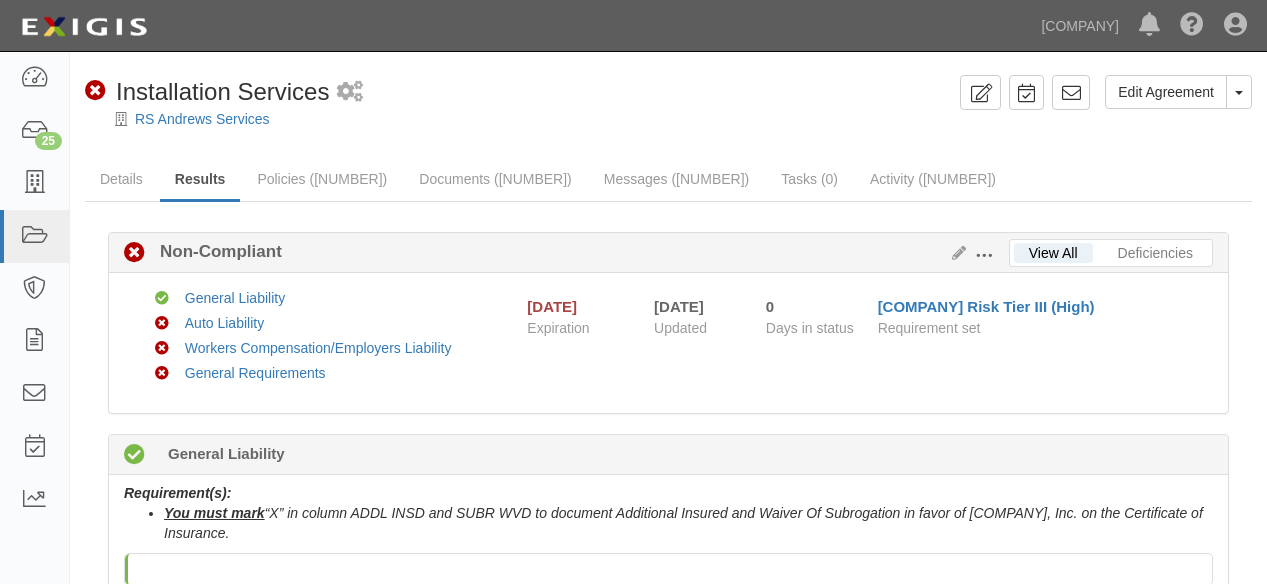 scroll, scrollTop: 0, scrollLeft: 0, axis: both 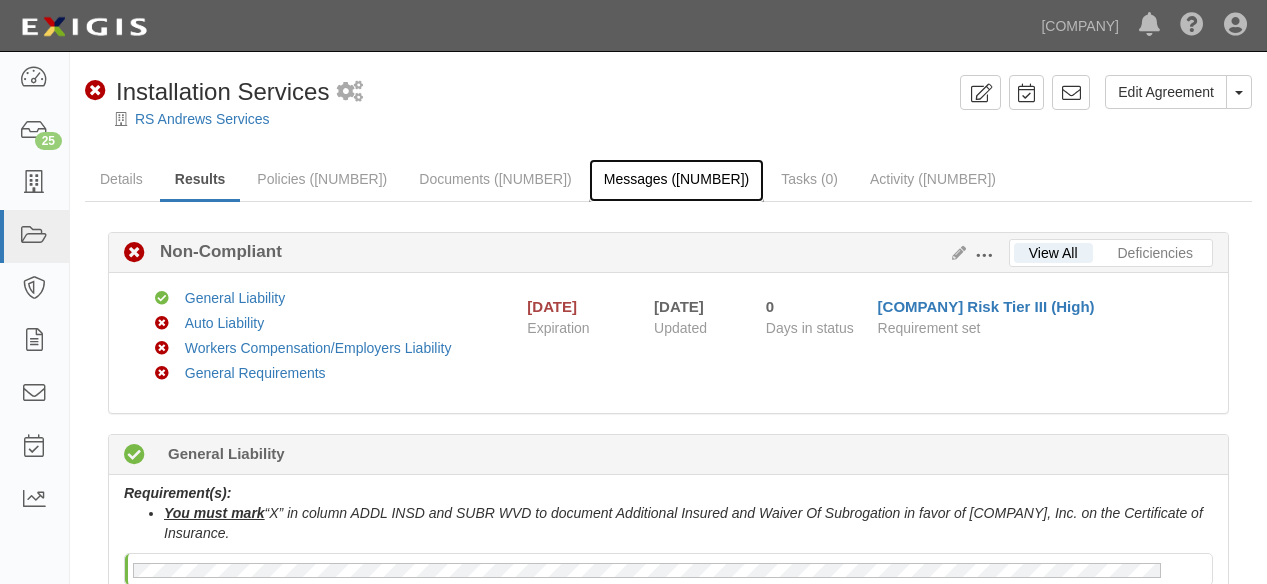 click on "Messages (14)" at bounding box center (676, 180) 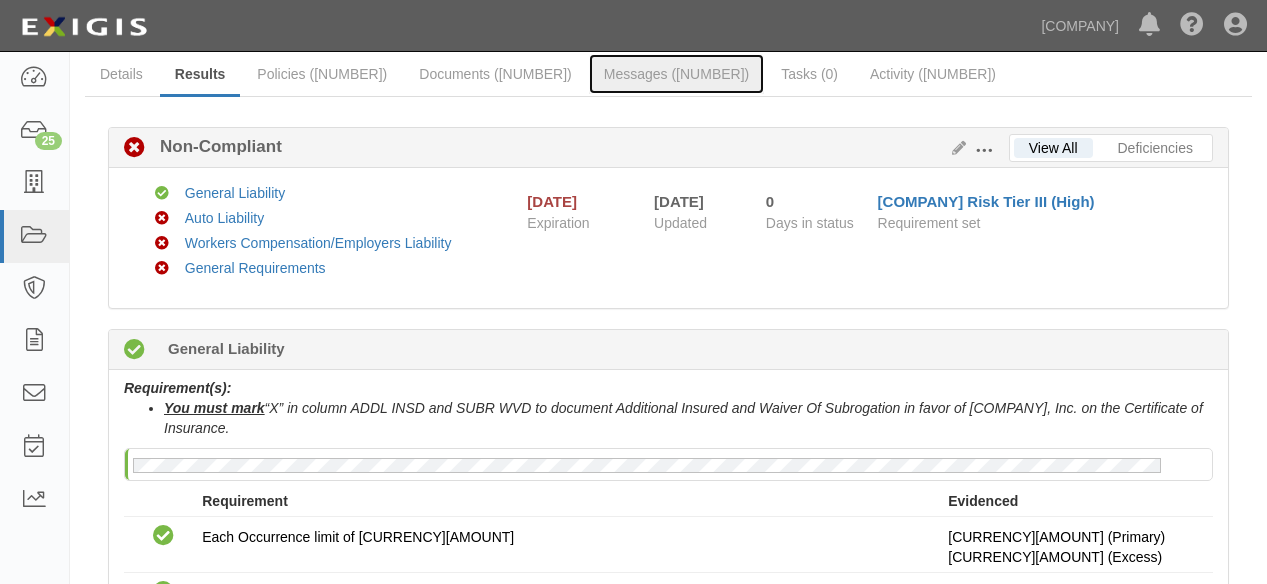 scroll, scrollTop: 222, scrollLeft: 0, axis: vertical 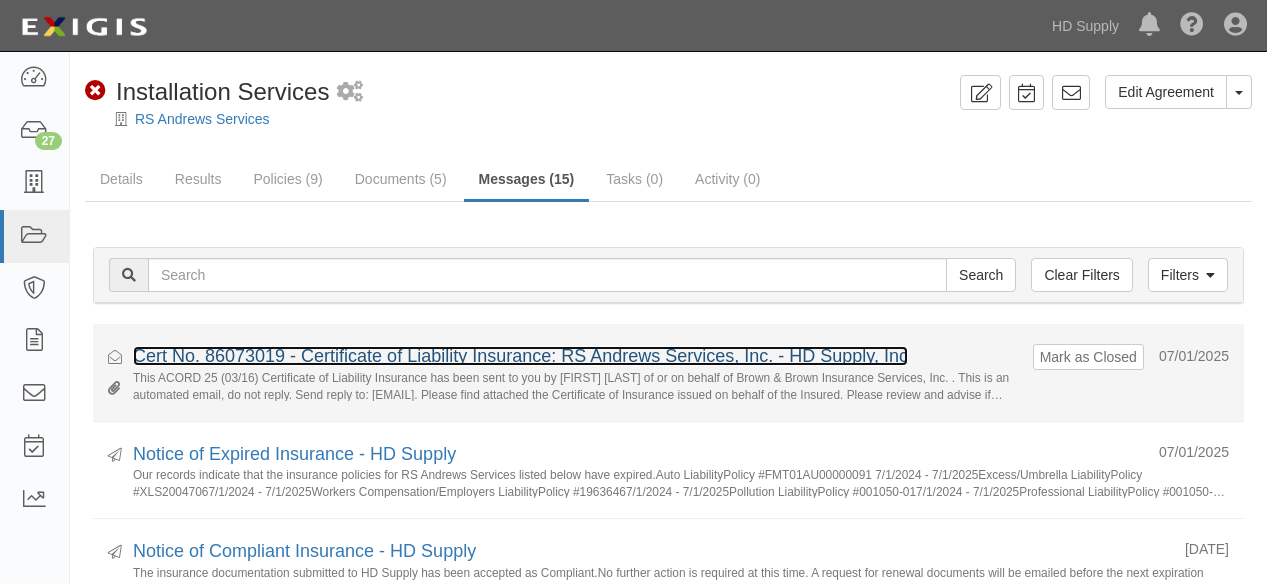click on "Cert No. 86073019 - Certificate of Liability Insurance: RS Andrews Services, Inc. - HD Supply, Inc" at bounding box center [520, 356] 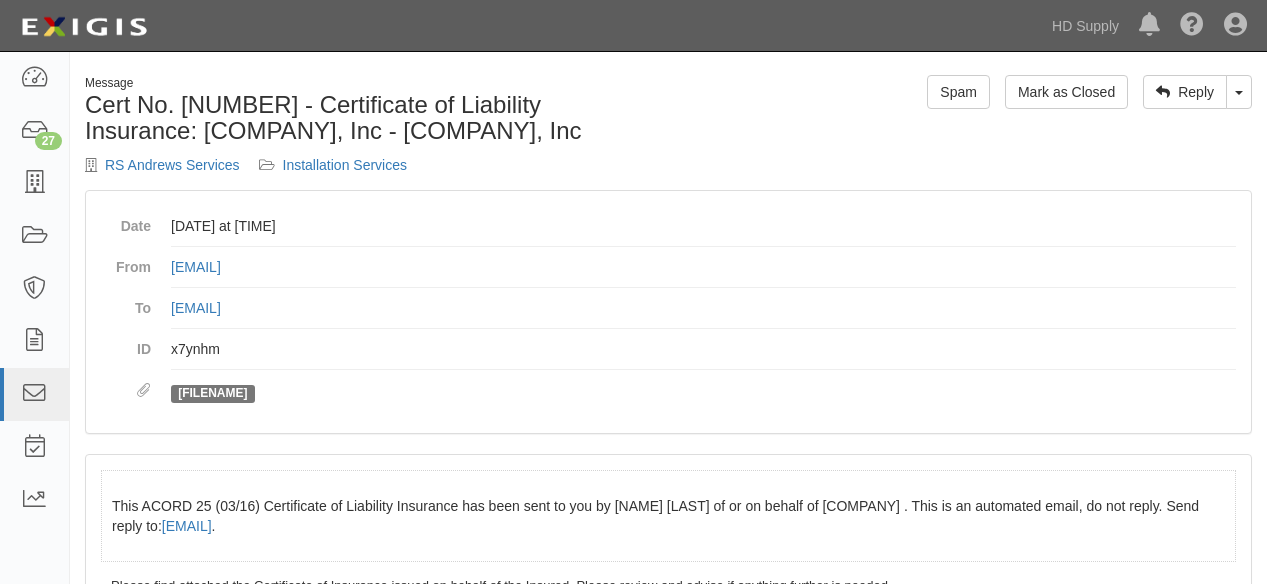 scroll, scrollTop: 0, scrollLeft: 0, axis: both 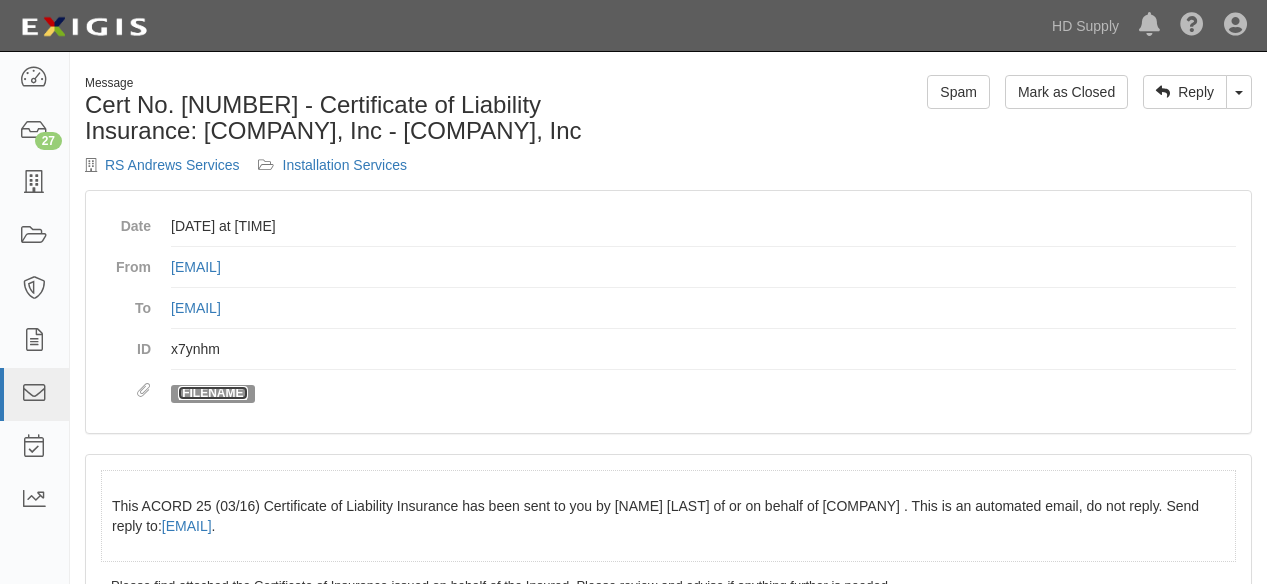 click on "[FILENAME]" at bounding box center [212, 393] 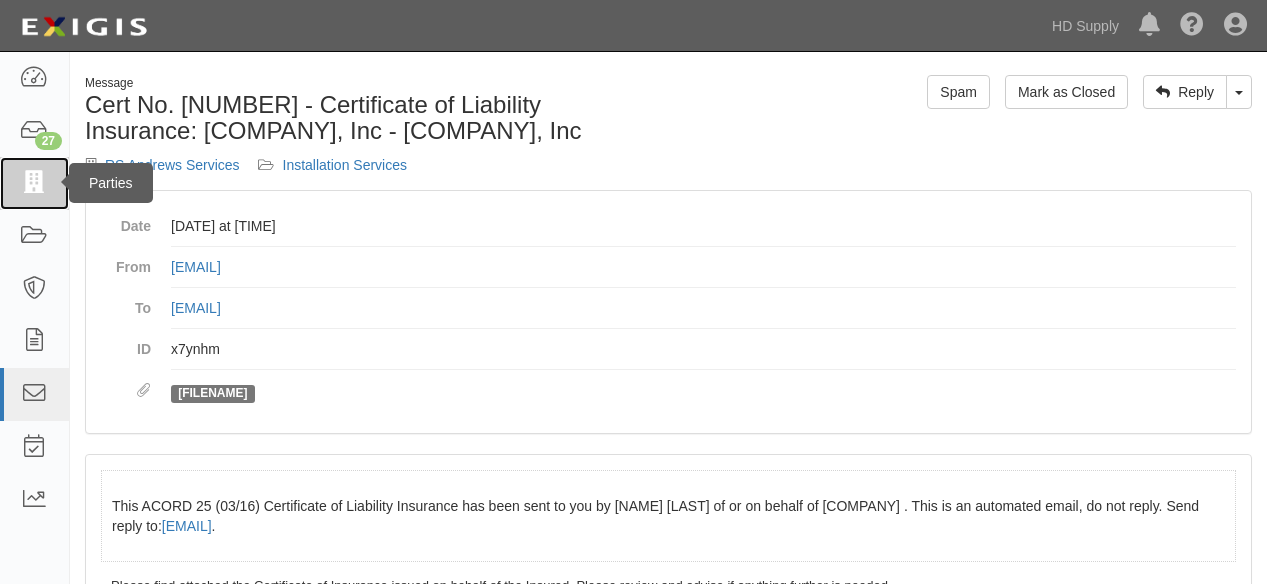 click at bounding box center (34, 183) 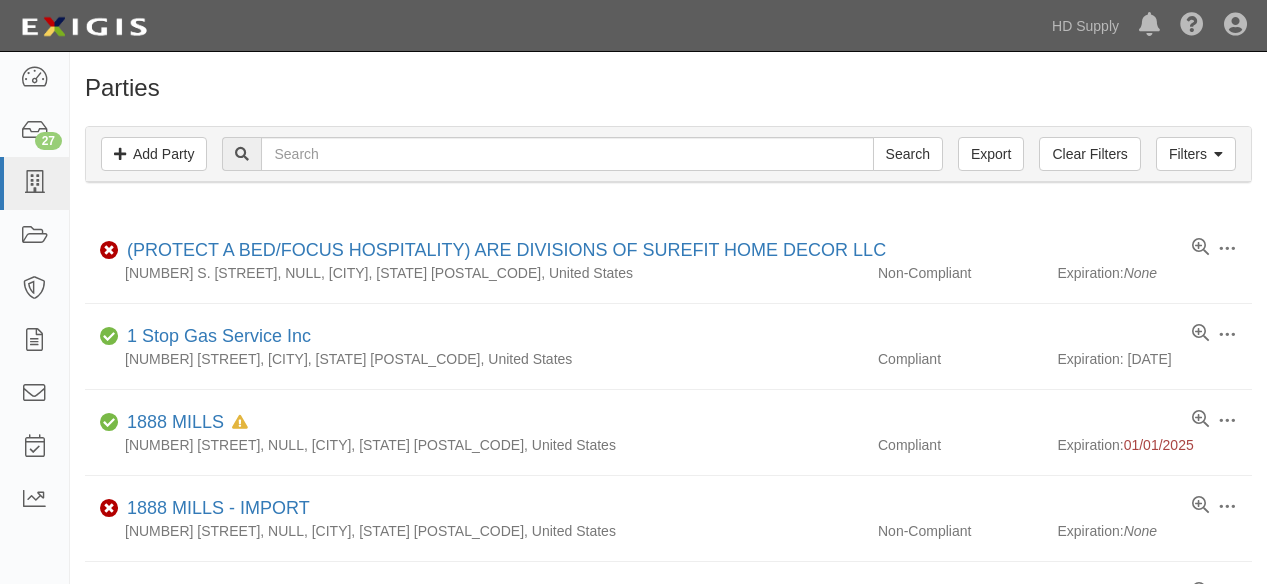 scroll, scrollTop: 0, scrollLeft: 0, axis: both 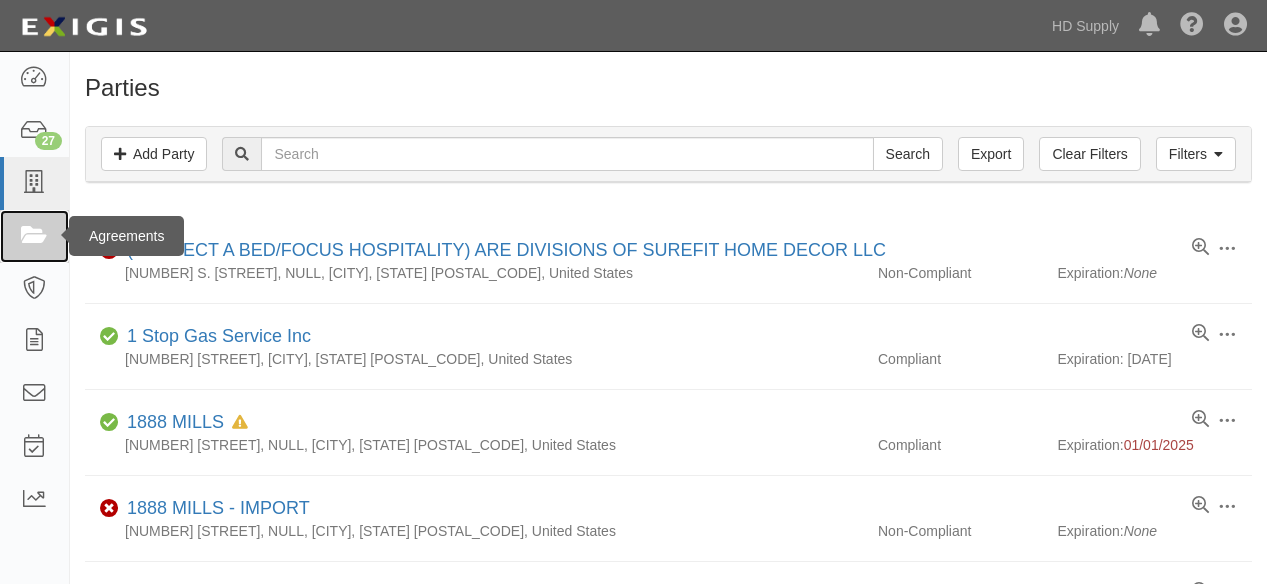 click at bounding box center [34, 236] 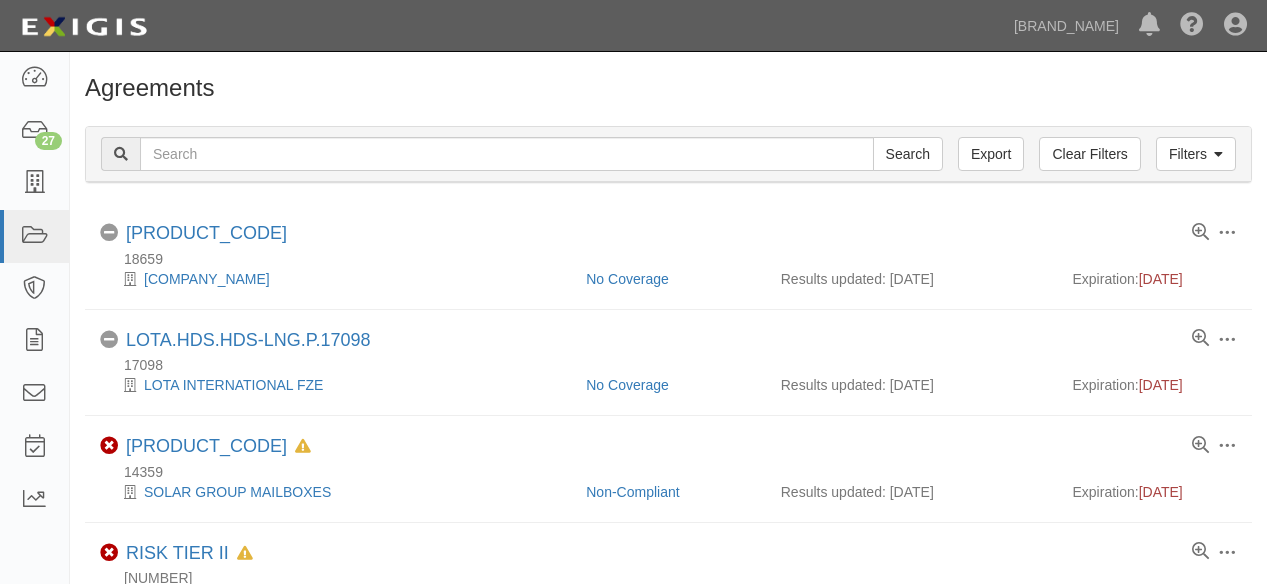 scroll, scrollTop: 0, scrollLeft: 0, axis: both 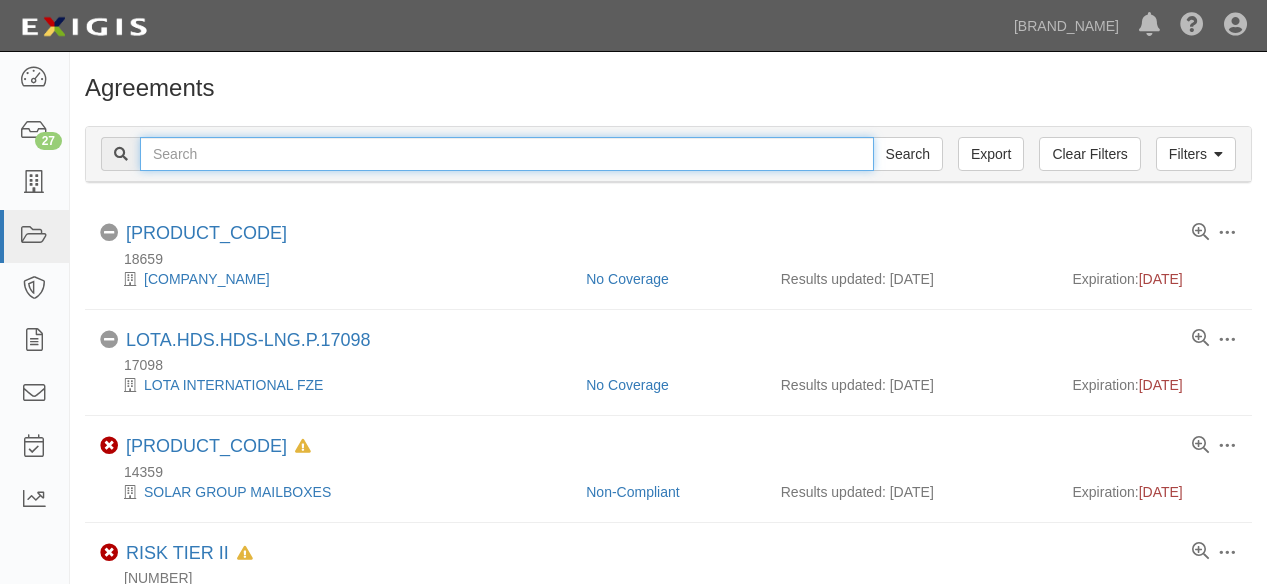 click at bounding box center [507, 154] 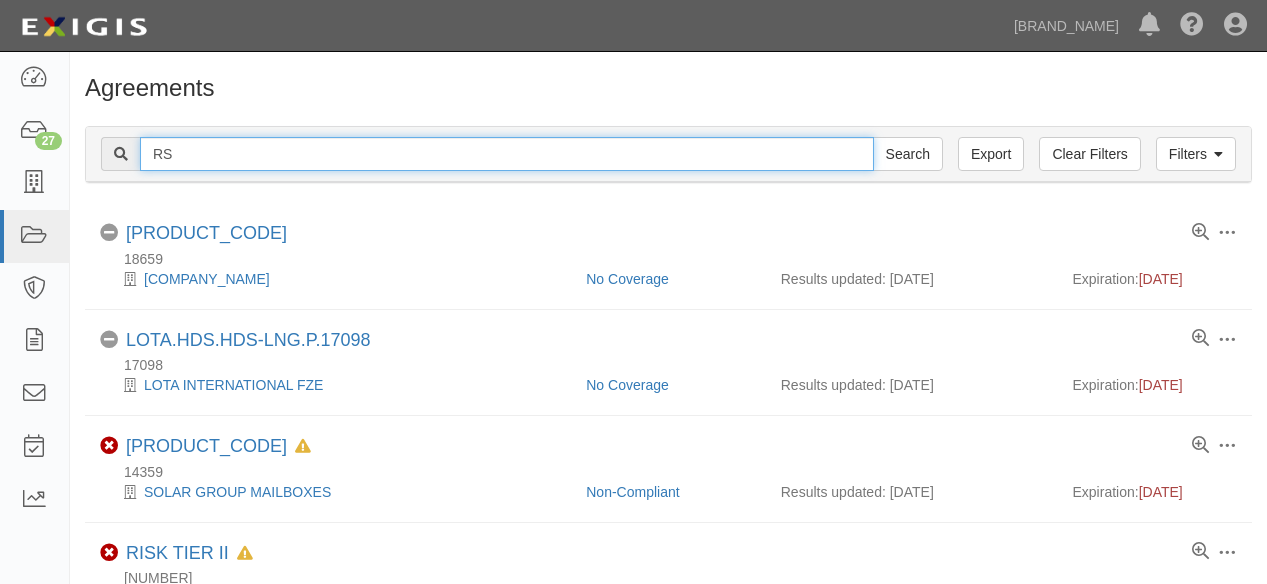 type on "RS Andrews" 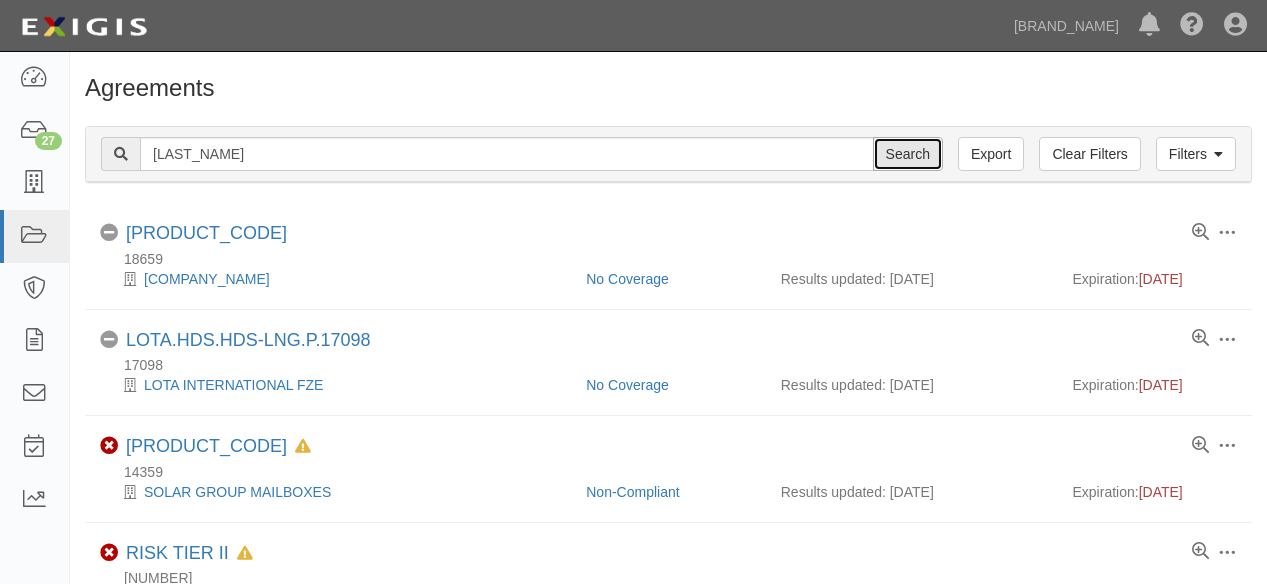 click on "Search" at bounding box center [908, 154] 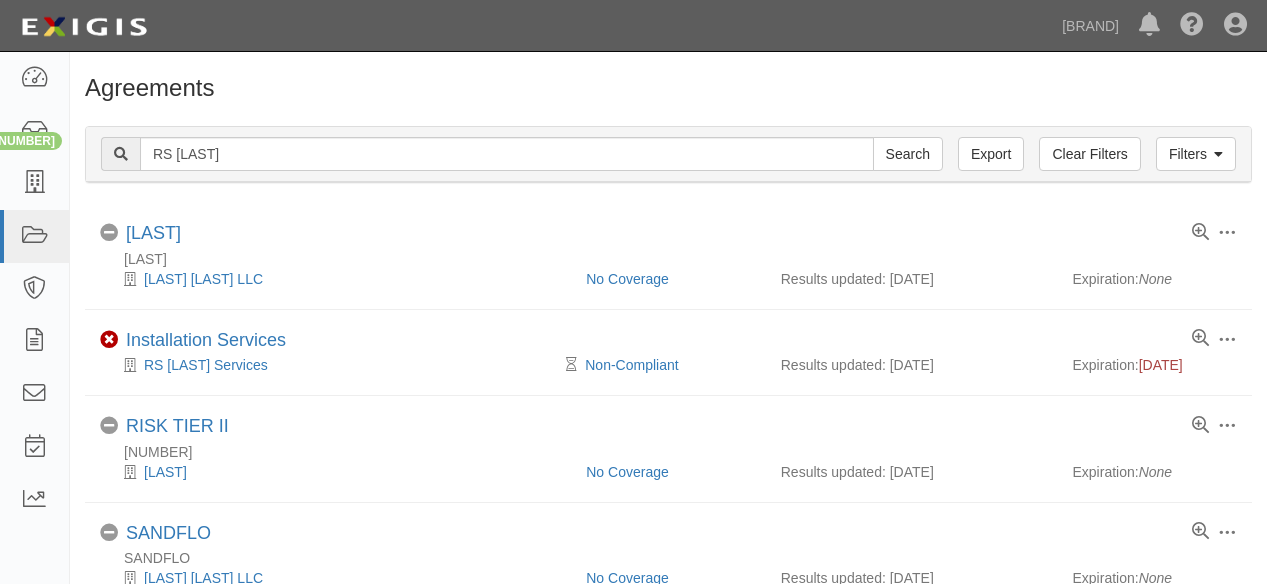 scroll, scrollTop: 0, scrollLeft: 0, axis: both 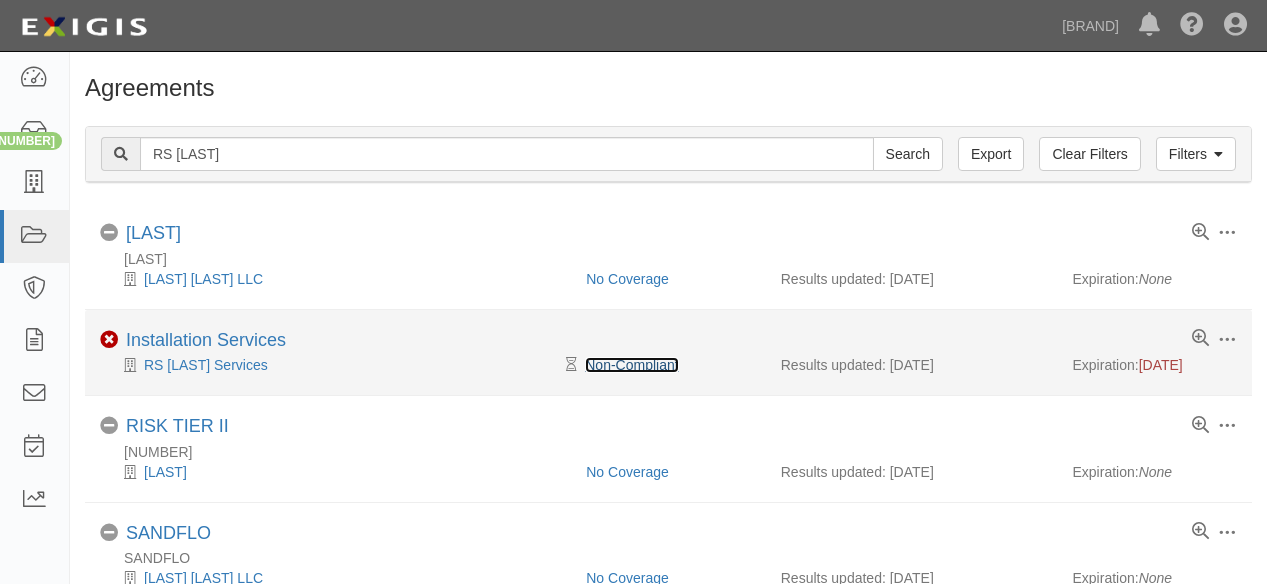 click on "Non-Compliant" at bounding box center (631, 365) 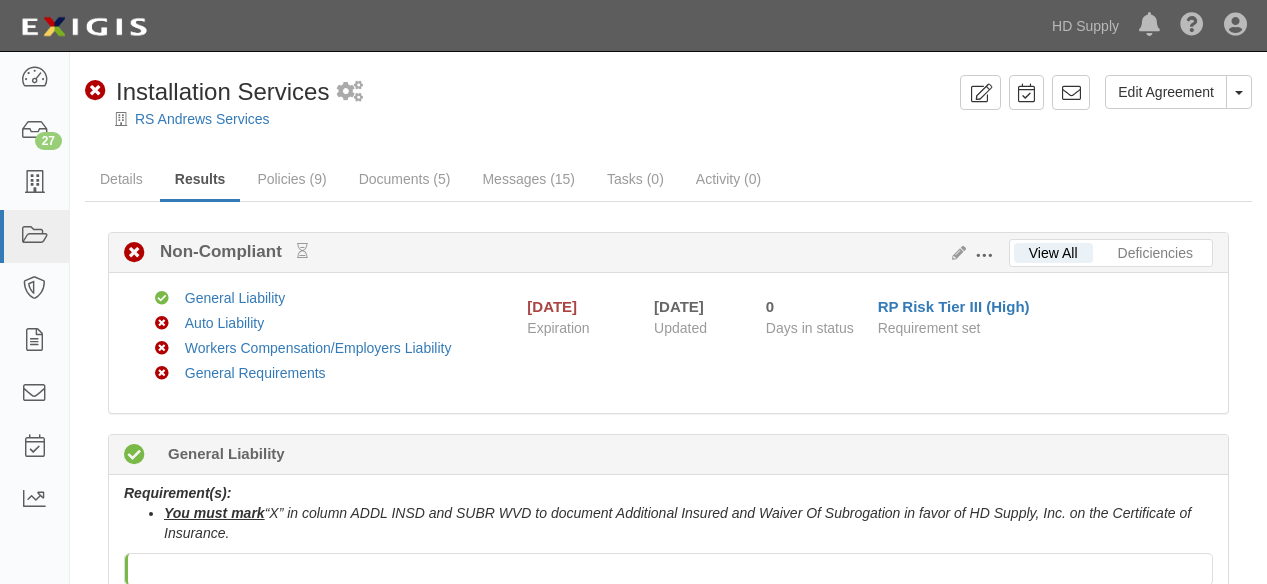 scroll, scrollTop: 0, scrollLeft: 0, axis: both 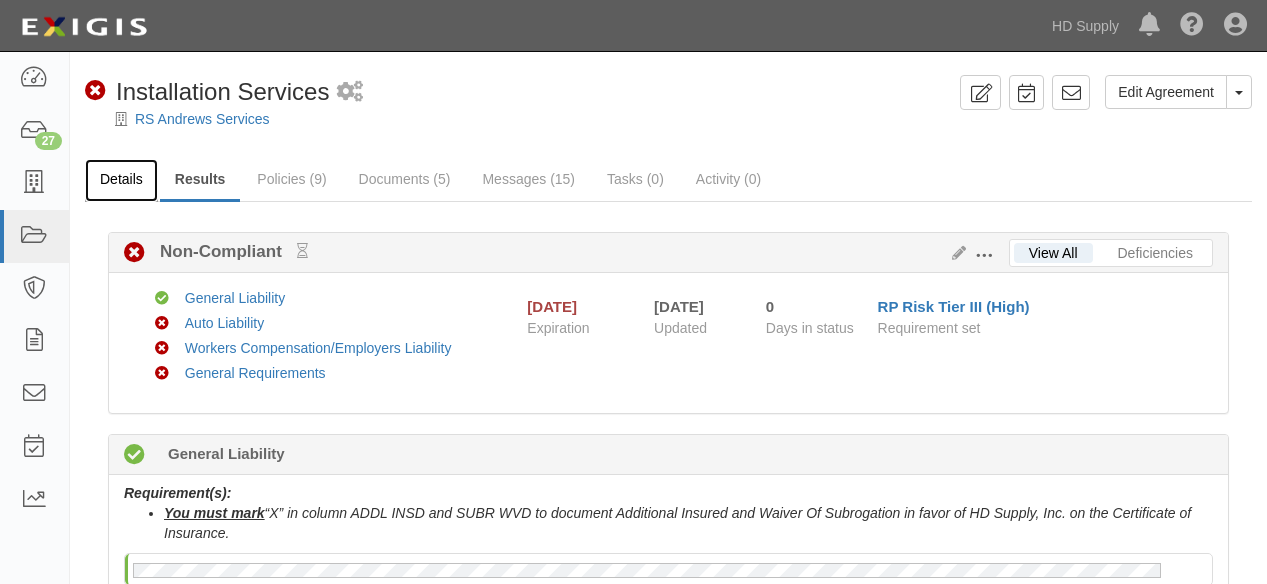 click on "Details" at bounding box center (121, 180) 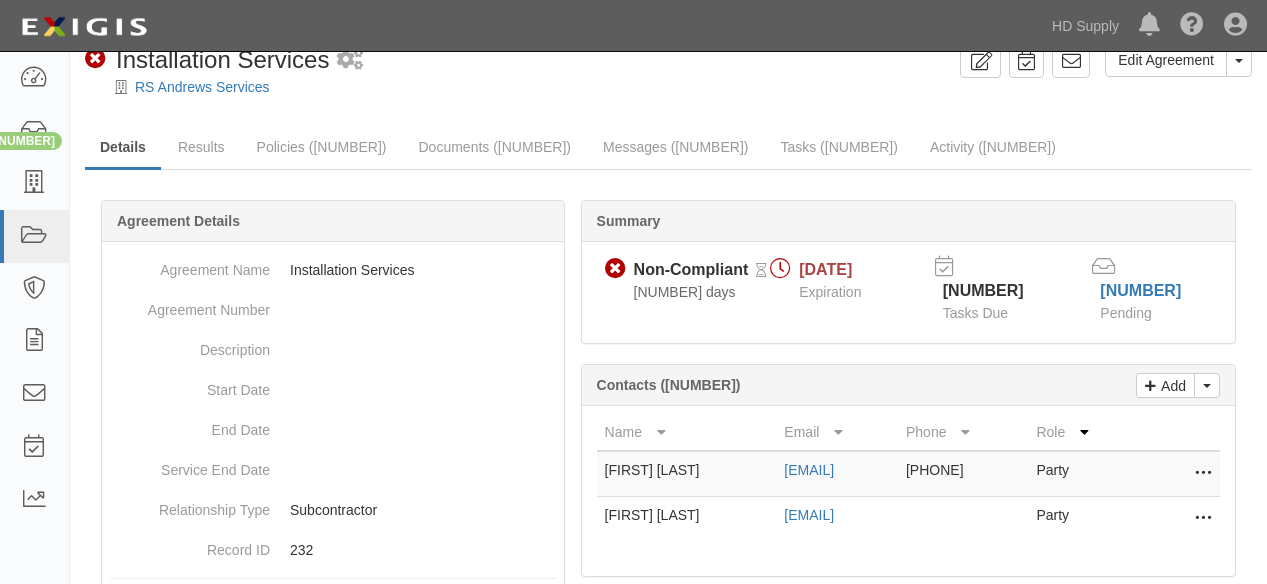 scroll, scrollTop: 0, scrollLeft: 0, axis: both 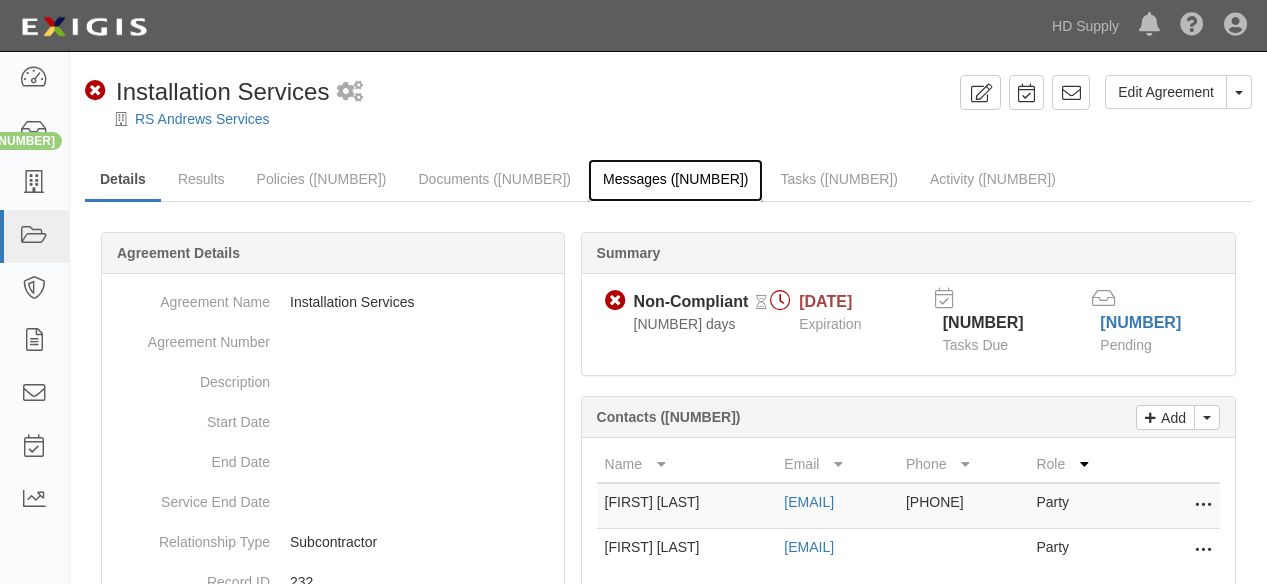 click on "Messages ([NUMBER])" at bounding box center [675, 180] 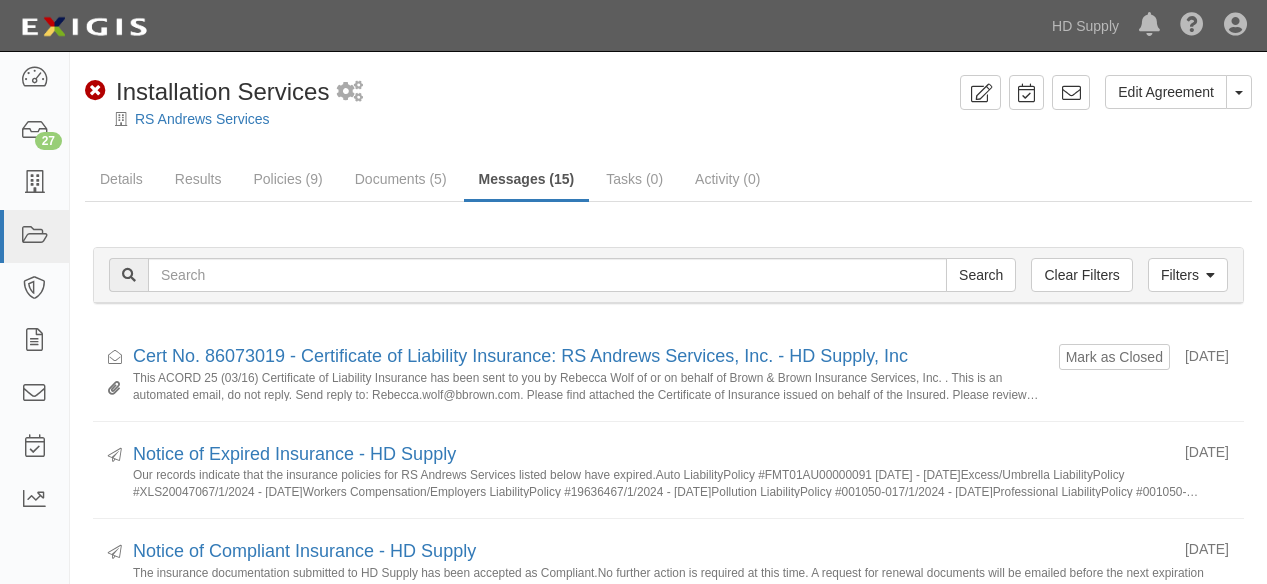 scroll, scrollTop: 0, scrollLeft: 0, axis: both 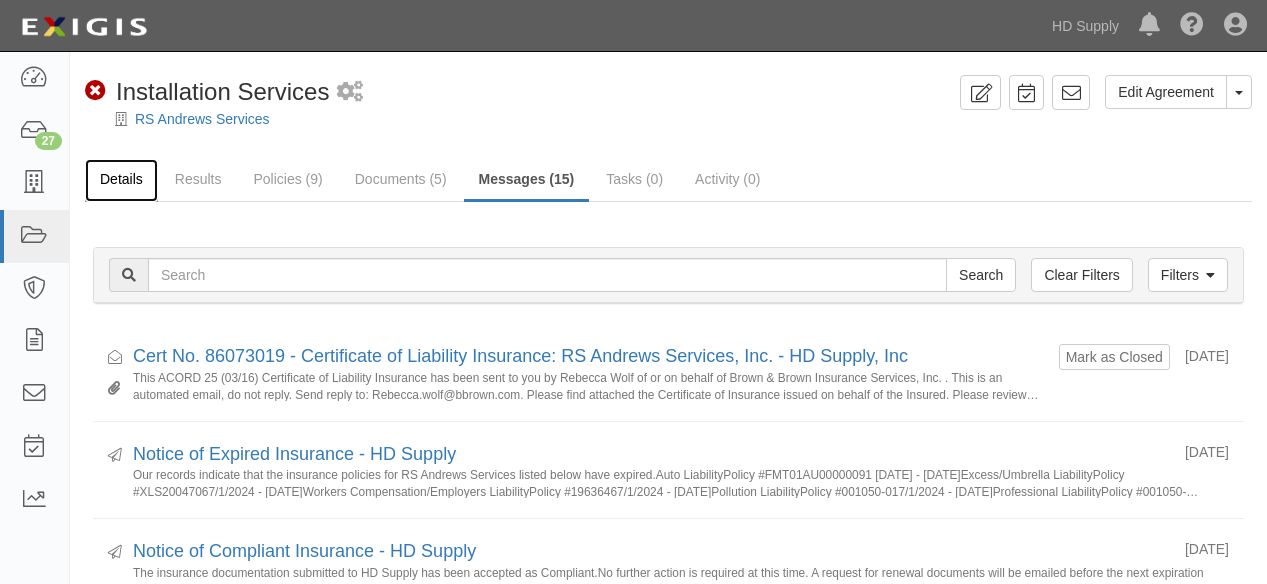 click on "Details" at bounding box center [121, 180] 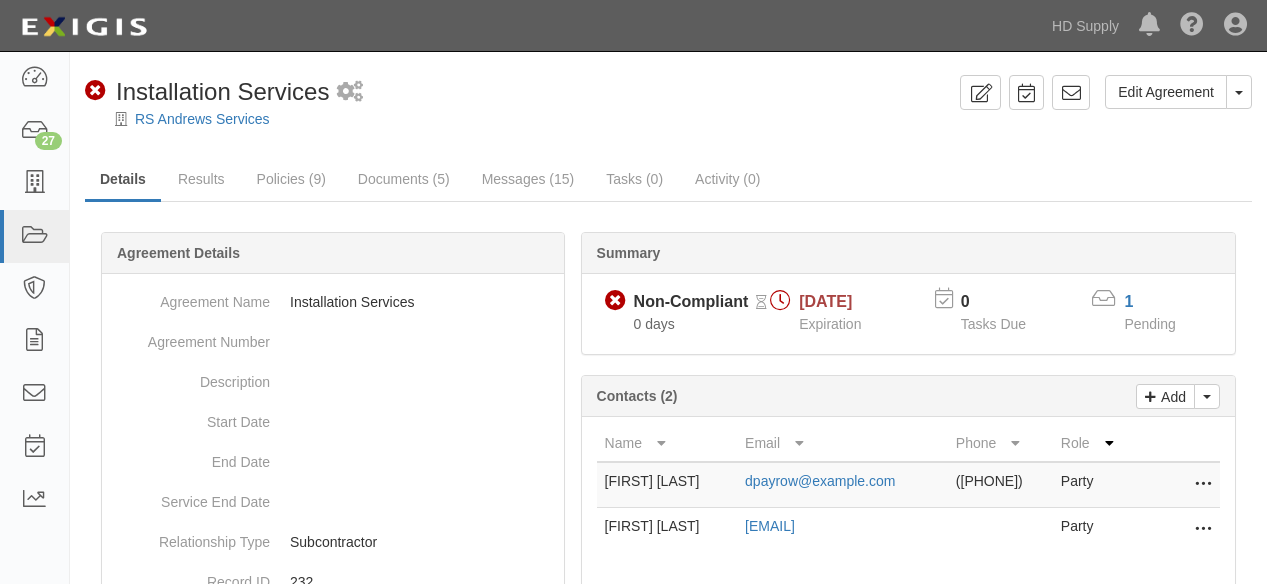 scroll, scrollTop: 0, scrollLeft: 0, axis: both 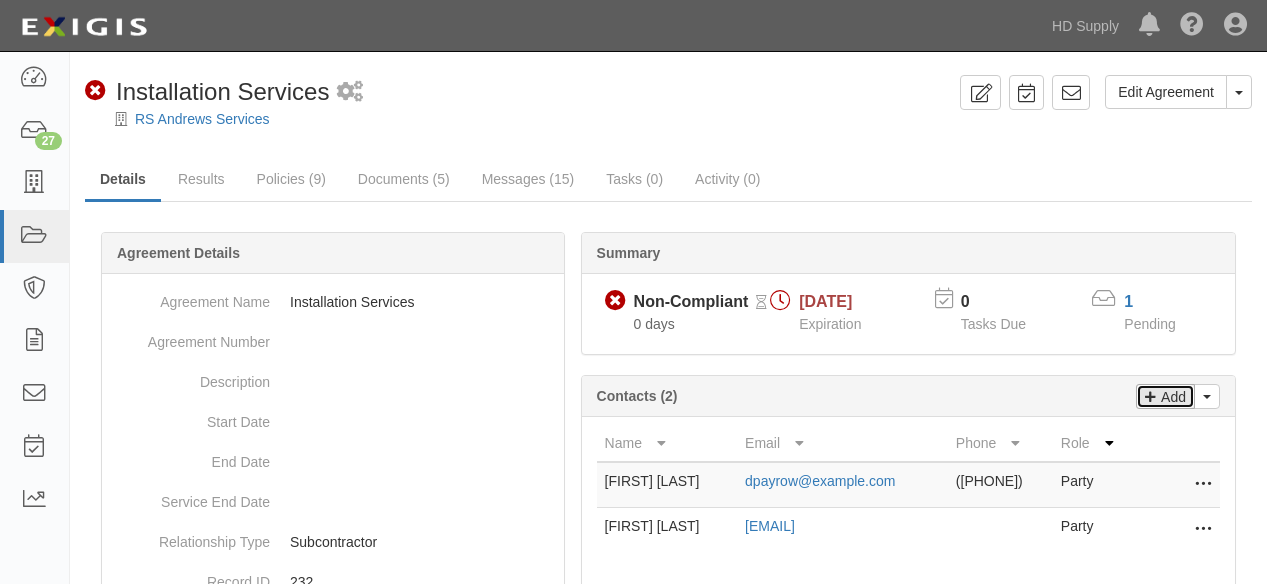 click on "Add" at bounding box center [1171, 396] 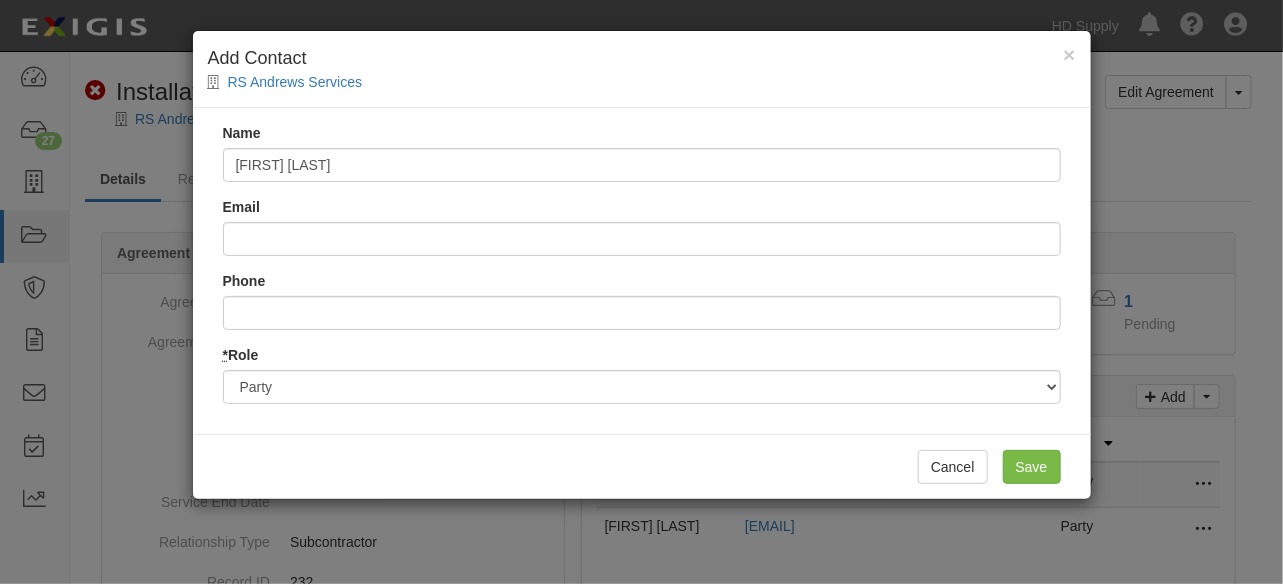type on "Nora Redfud" 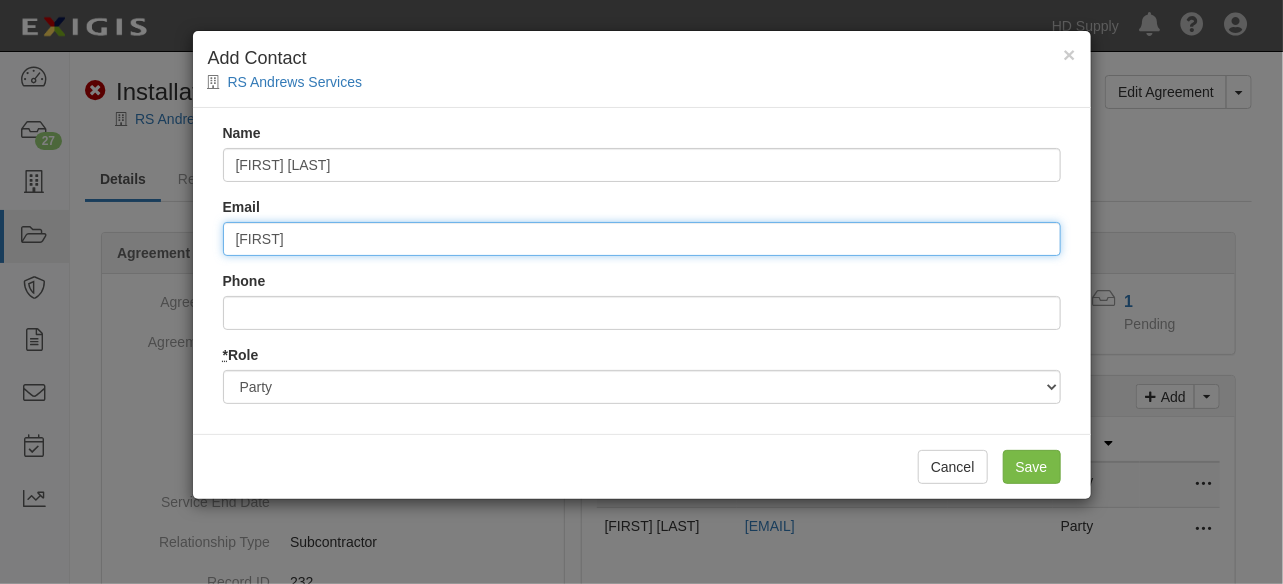 click on "nora" at bounding box center [642, 239] 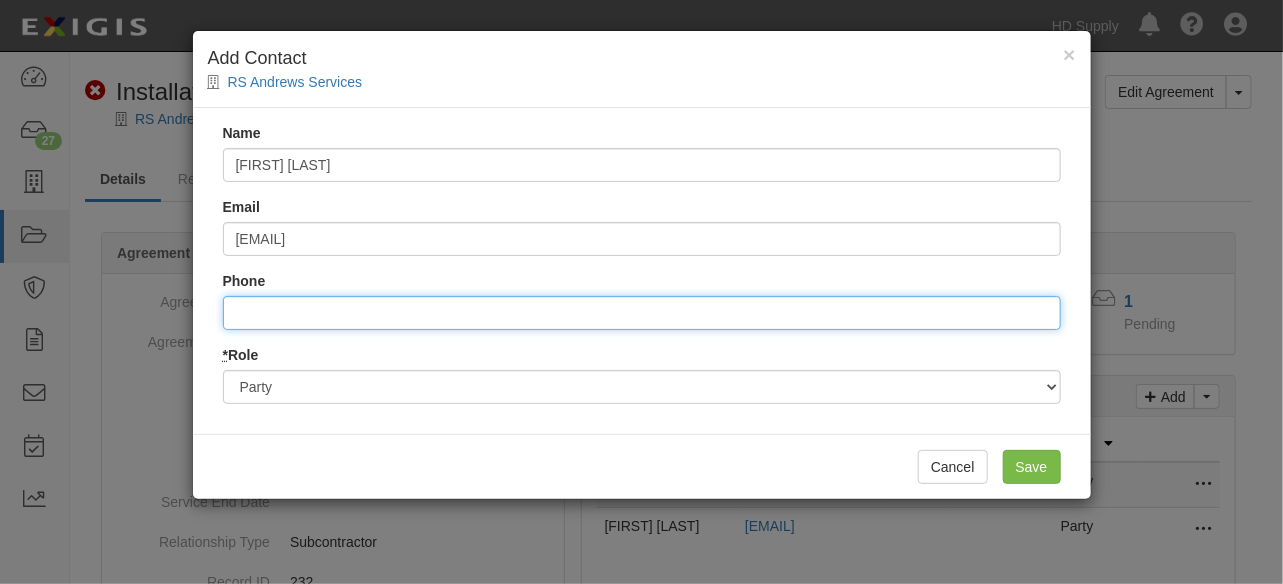 click on "Phone" at bounding box center (642, 313) 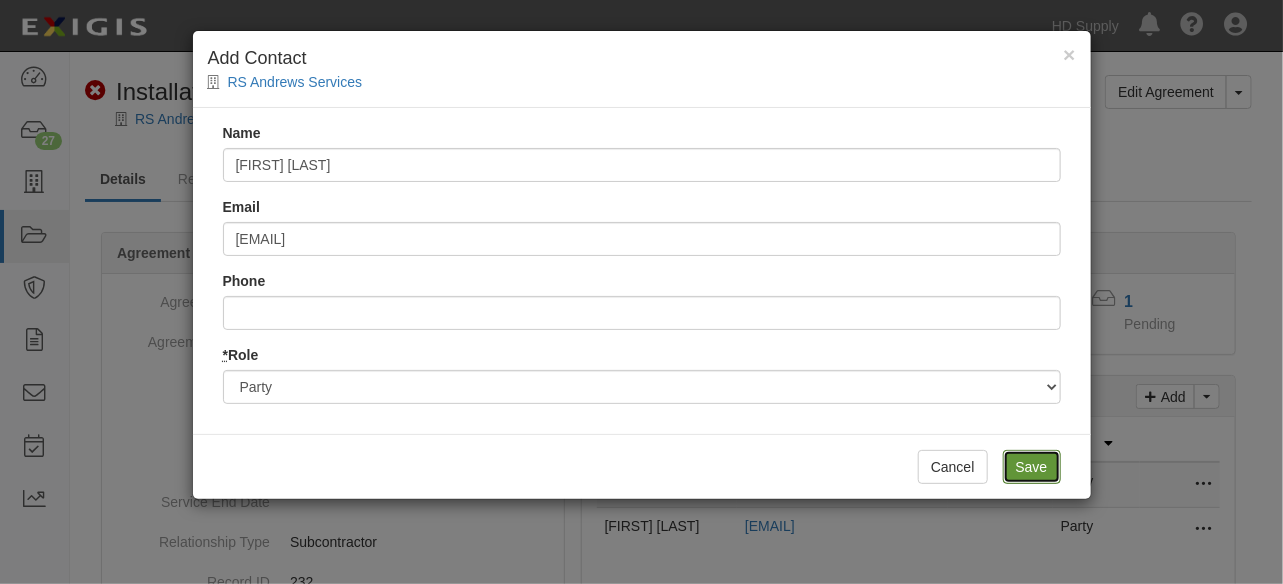 click on "Save" at bounding box center (1032, 467) 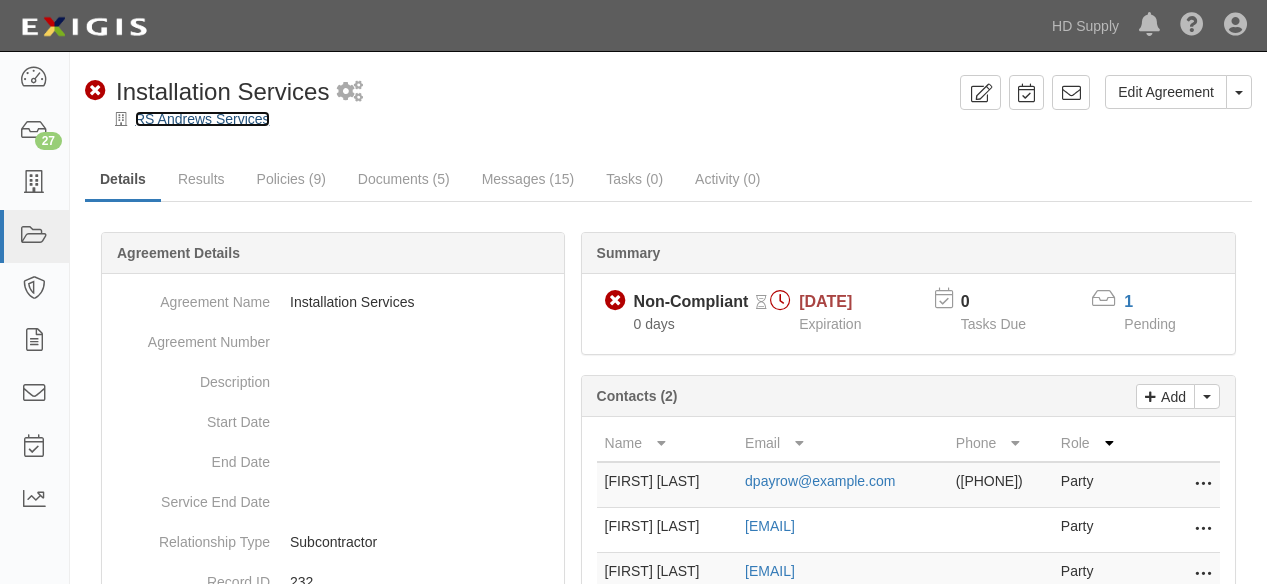 click on "RS Andrews Services" at bounding box center [202, 119] 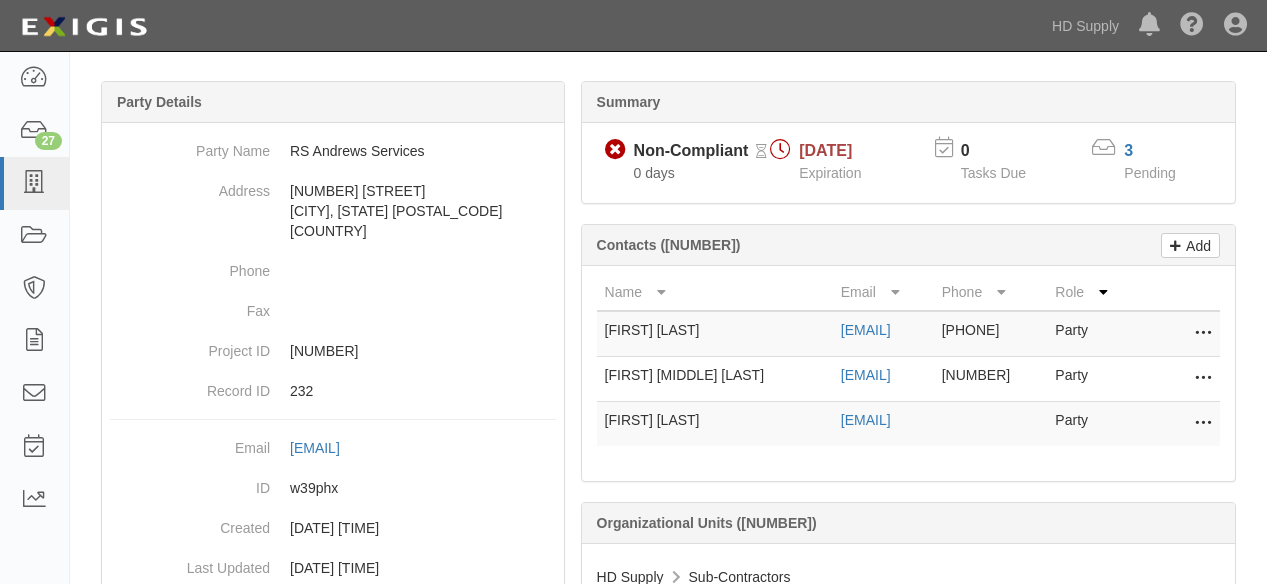 scroll, scrollTop: 101, scrollLeft: 0, axis: vertical 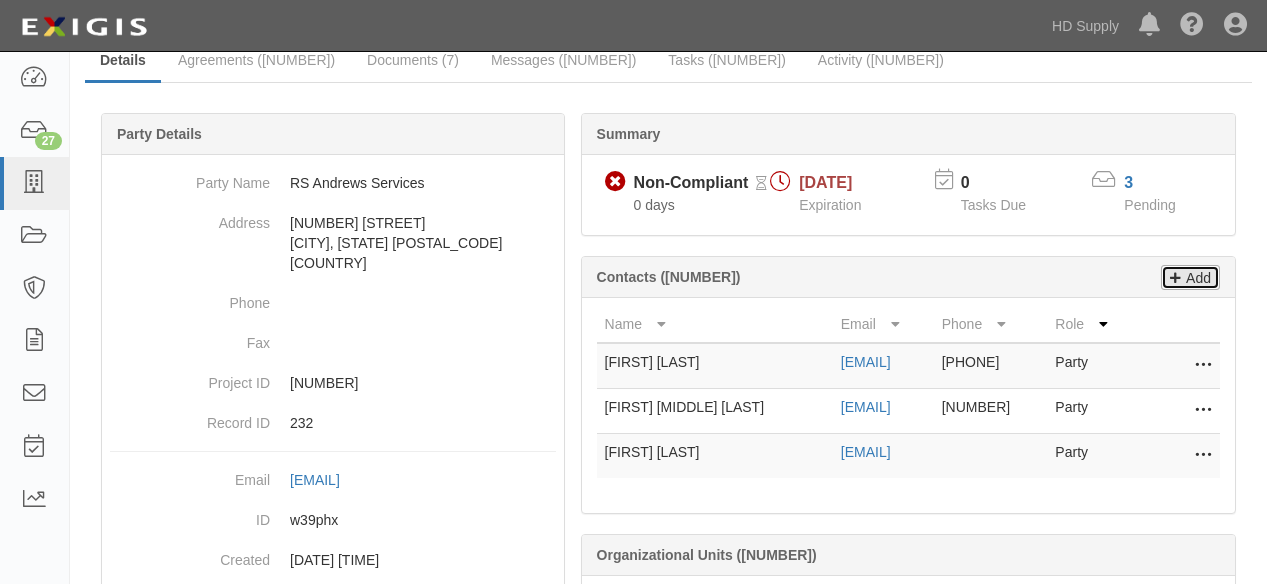 click at bounding box center [1175, 275] 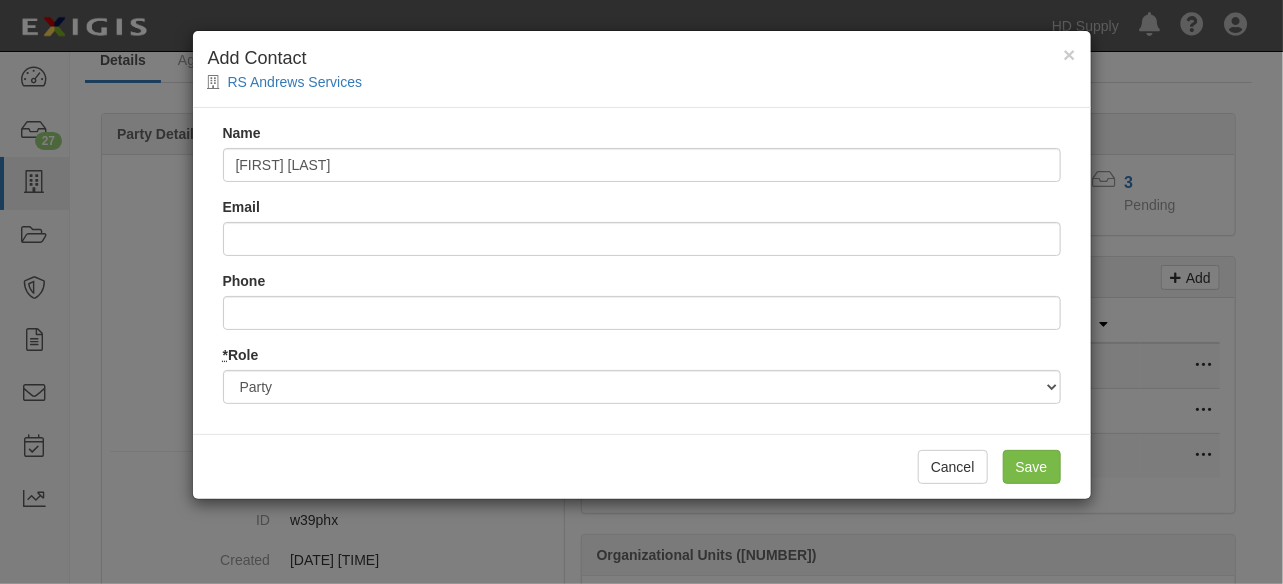 type on "Trish Black" 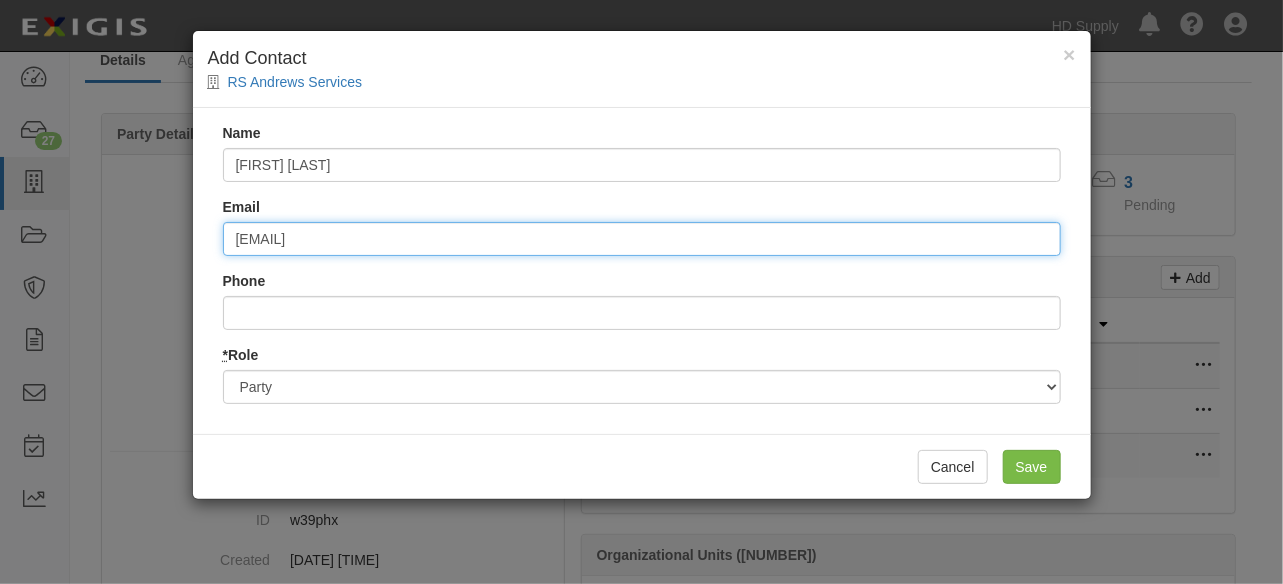 type on "tricia.black@hdsupply.com" 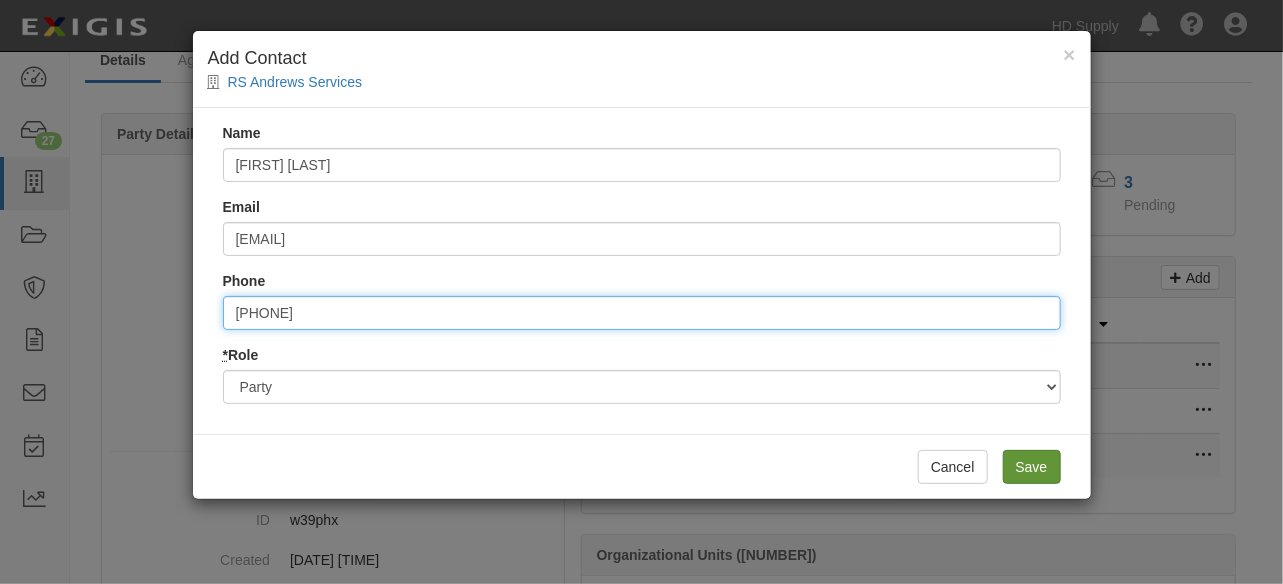 type on "7252892085" 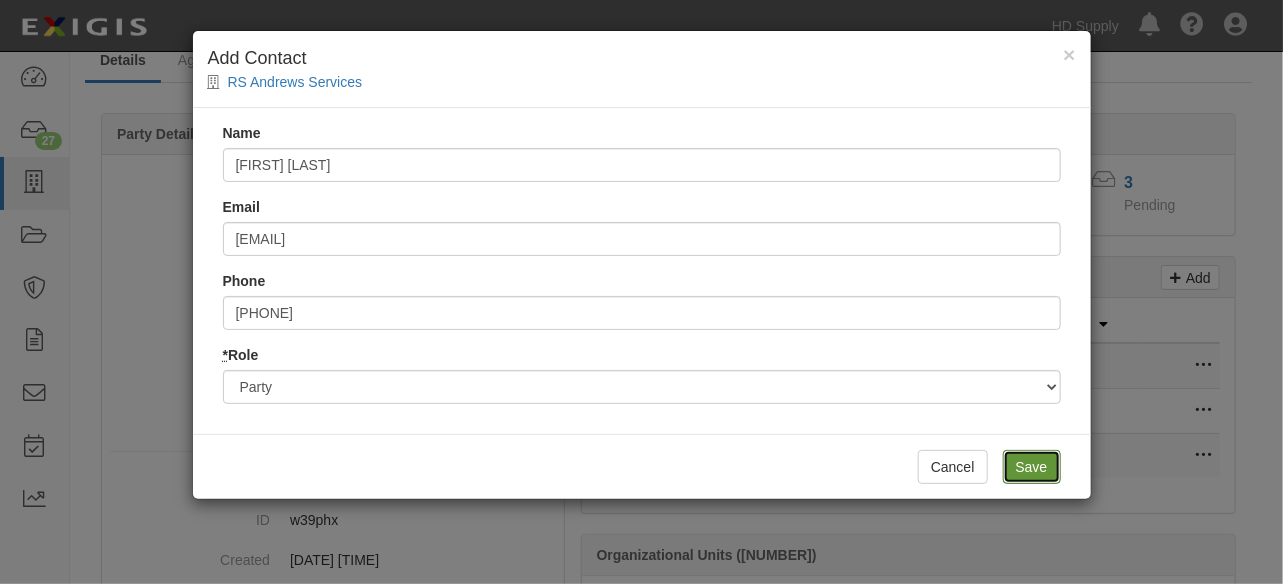 click on "Save" at bounding box center (1032, 467) 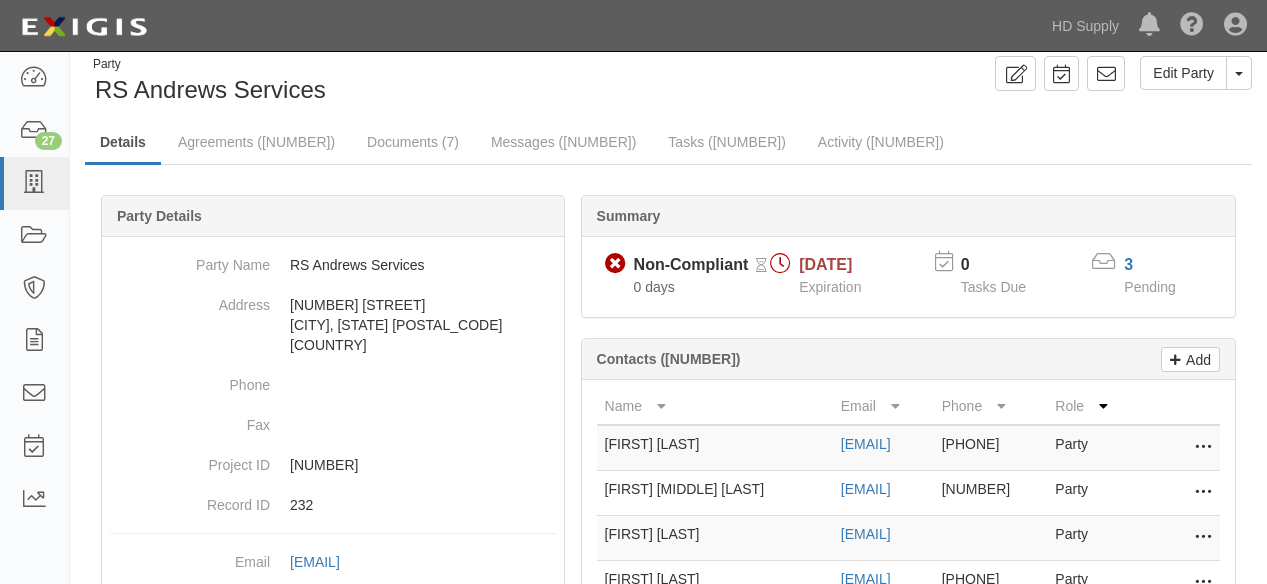 scroll, scrollTop: 0, scrollLeft: 0, axis: both 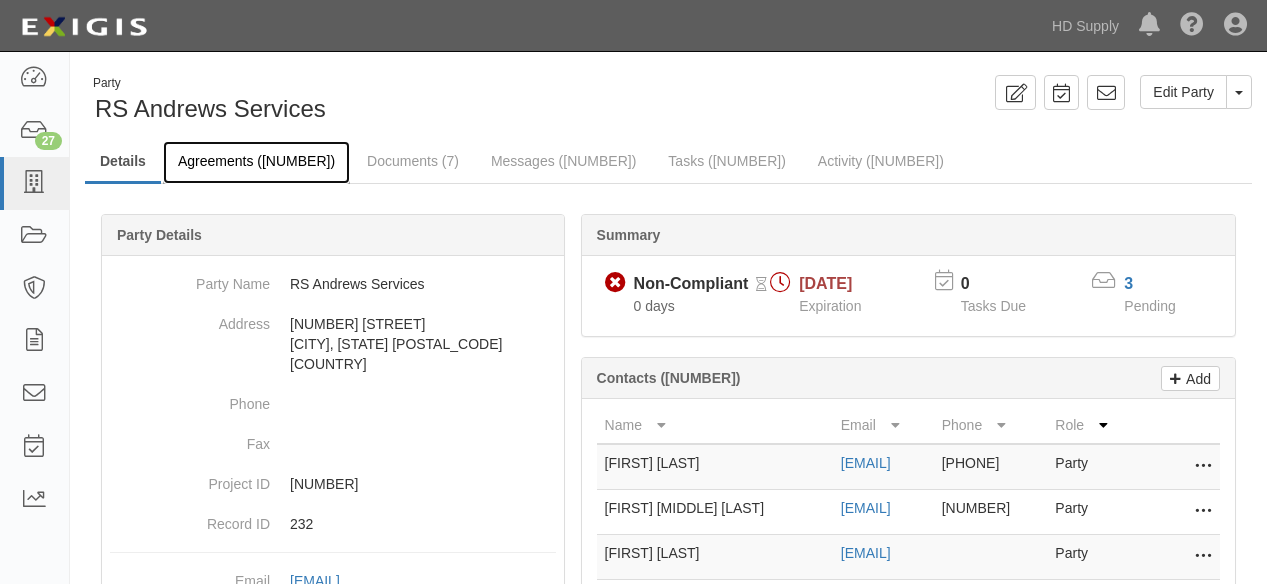 click on "Agreements (1)" at bounding box center (256, 162) 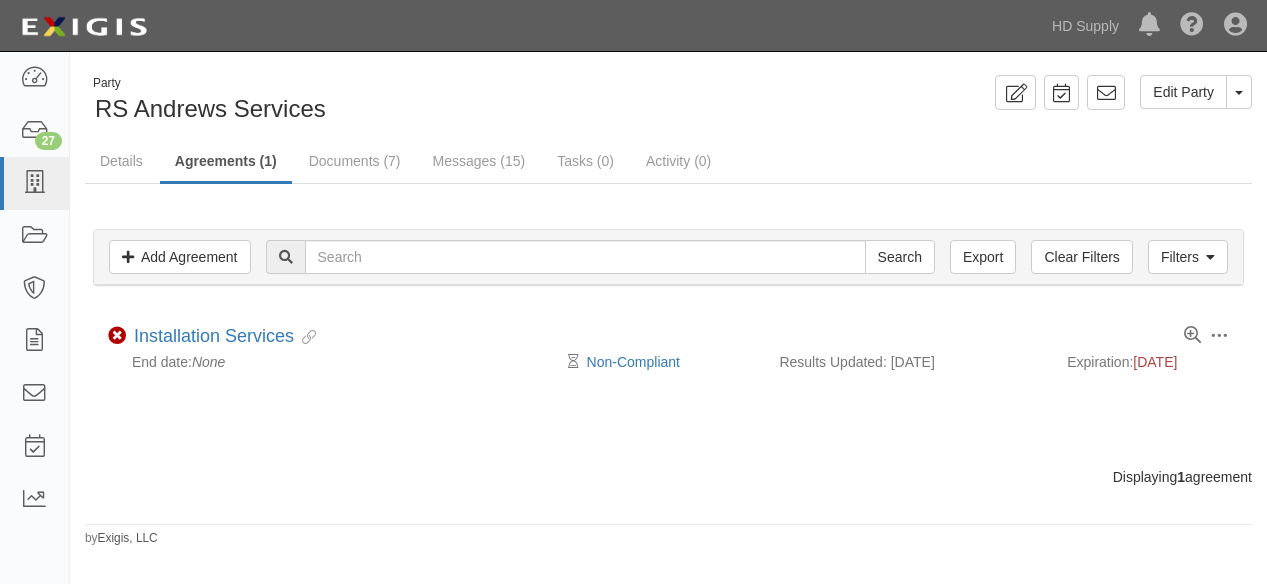 scroll, scrollTop: 0, scrollLeft: 0, axis: both 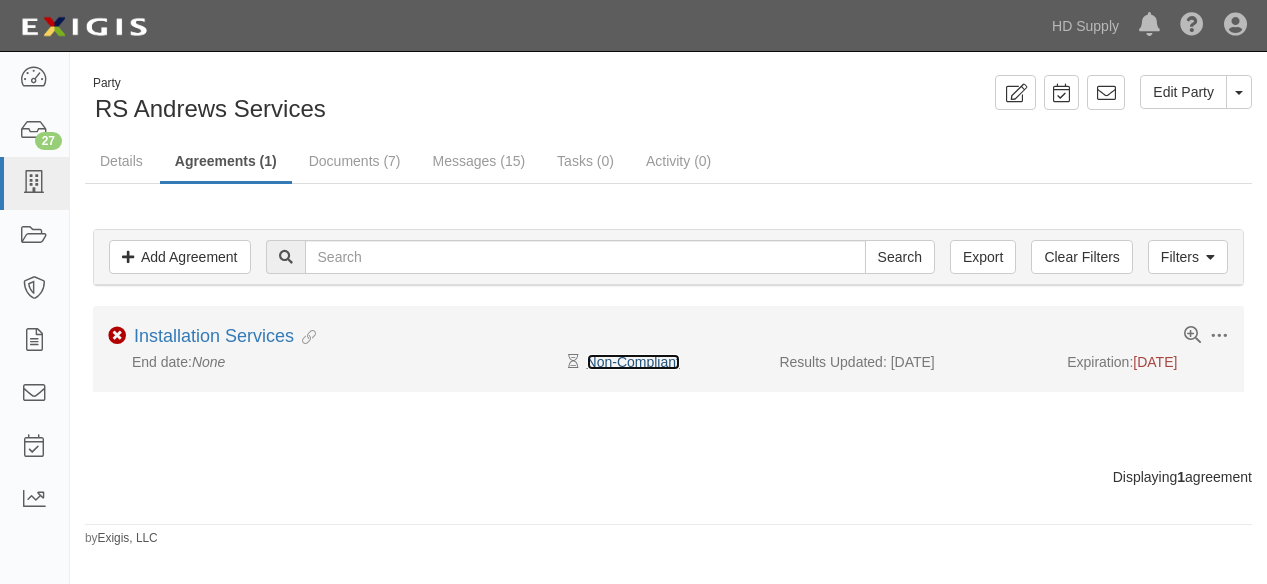 click on "Non-Compliant" at bounding box center [633, 362] 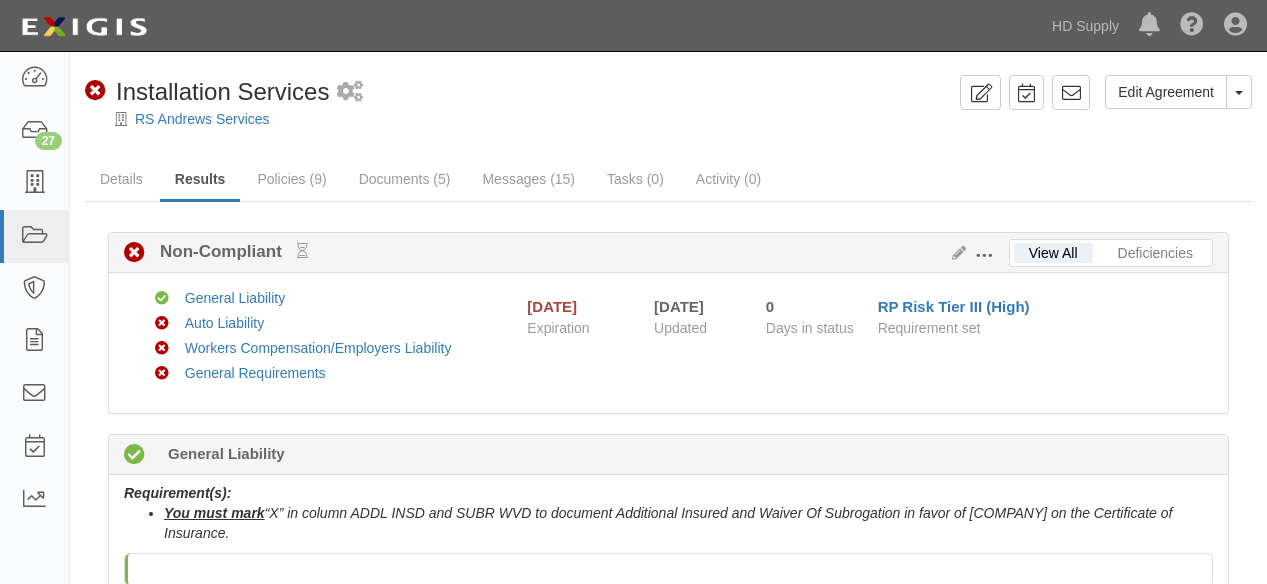 scroll, scrollTop: 0, scrollLeft: 0, axis: both 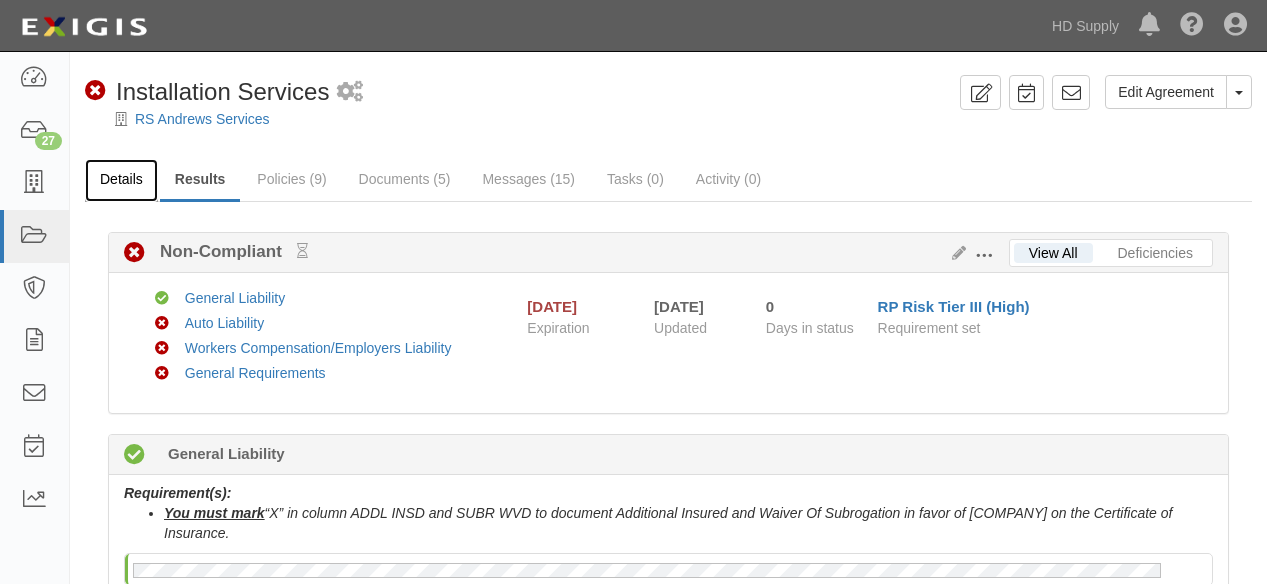 click on "Details" at bounding box center (121, 180) 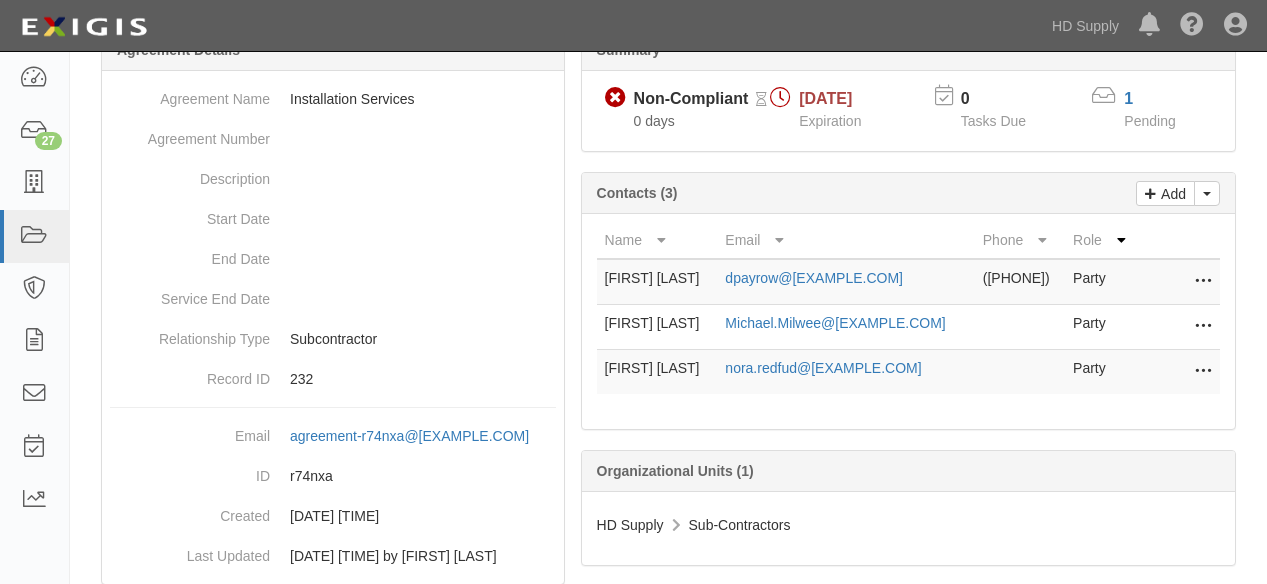 scroll, scrollTop: 222, scrollLeft: 0, axis: vertical 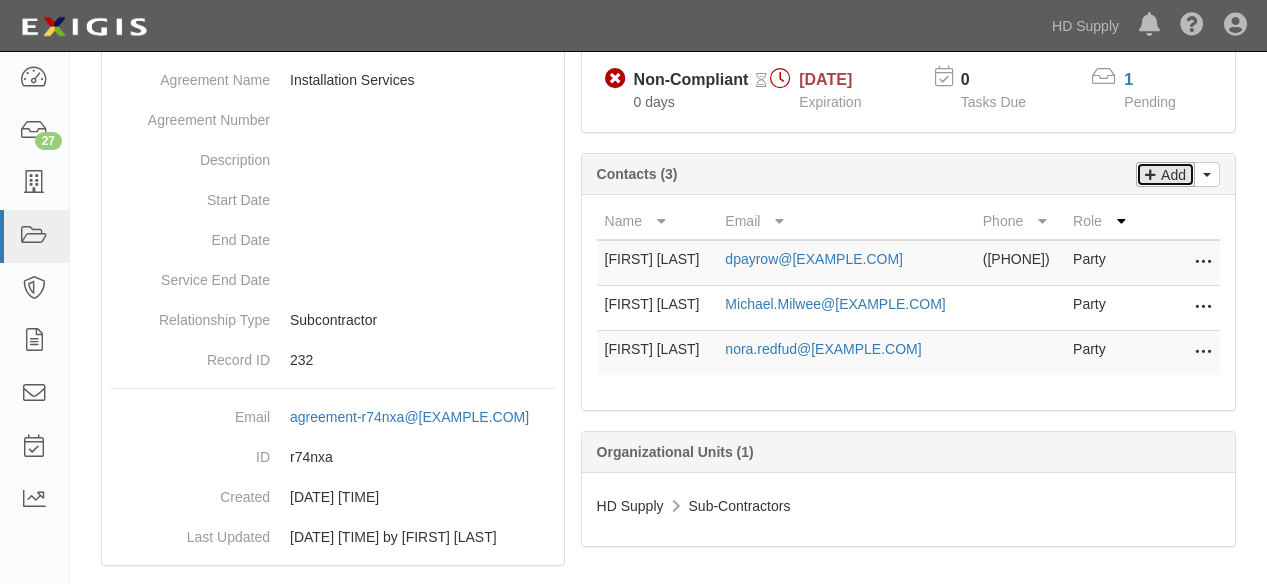 click at bounding box center [1150, 172] 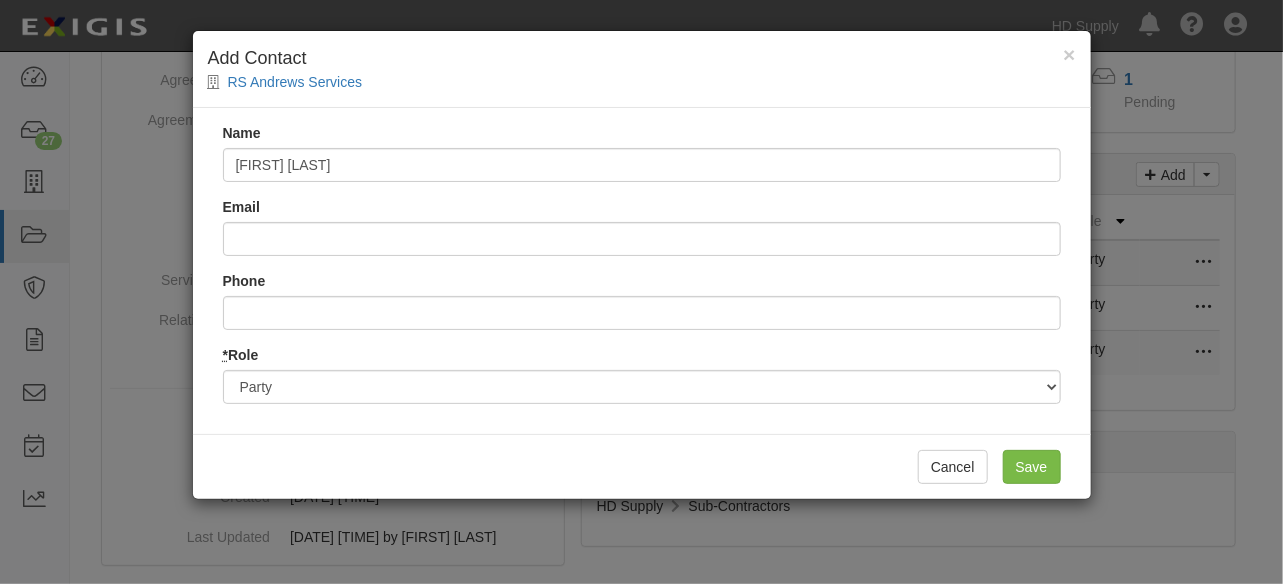 type on "Trish Black" 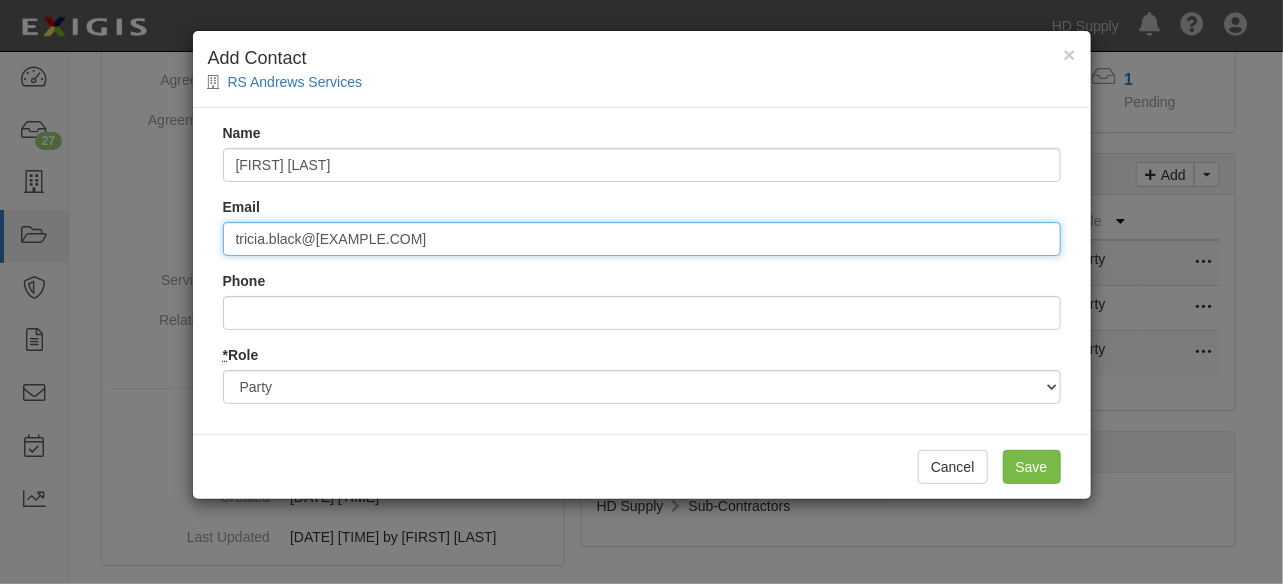 type on "tricia.black@hdsupply.com" 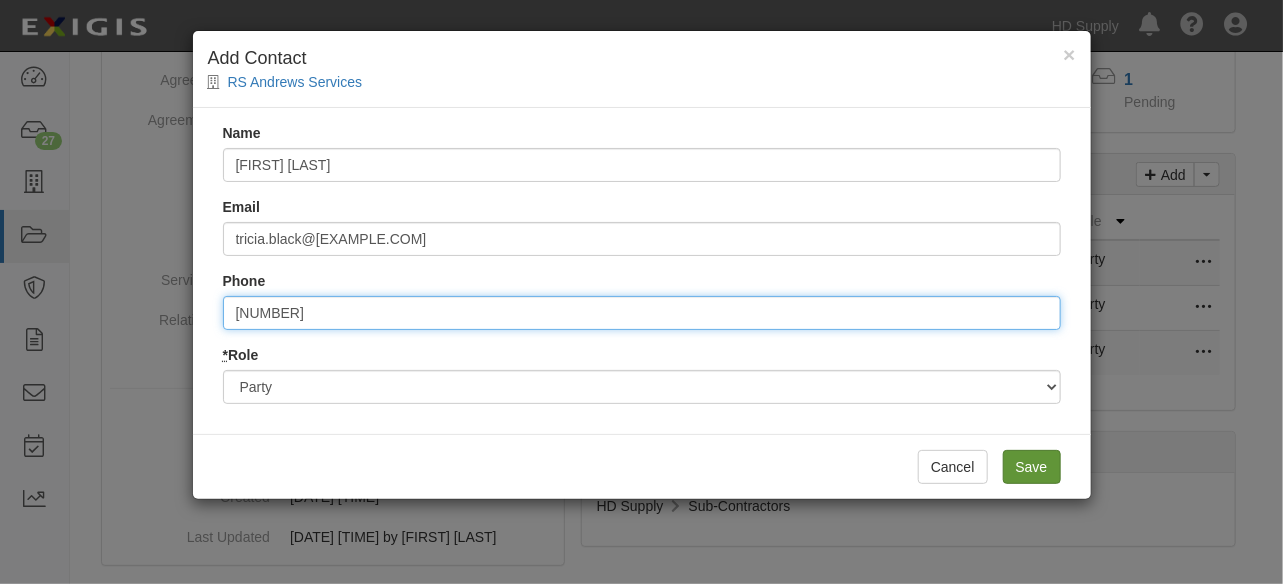 type on "7252892085" 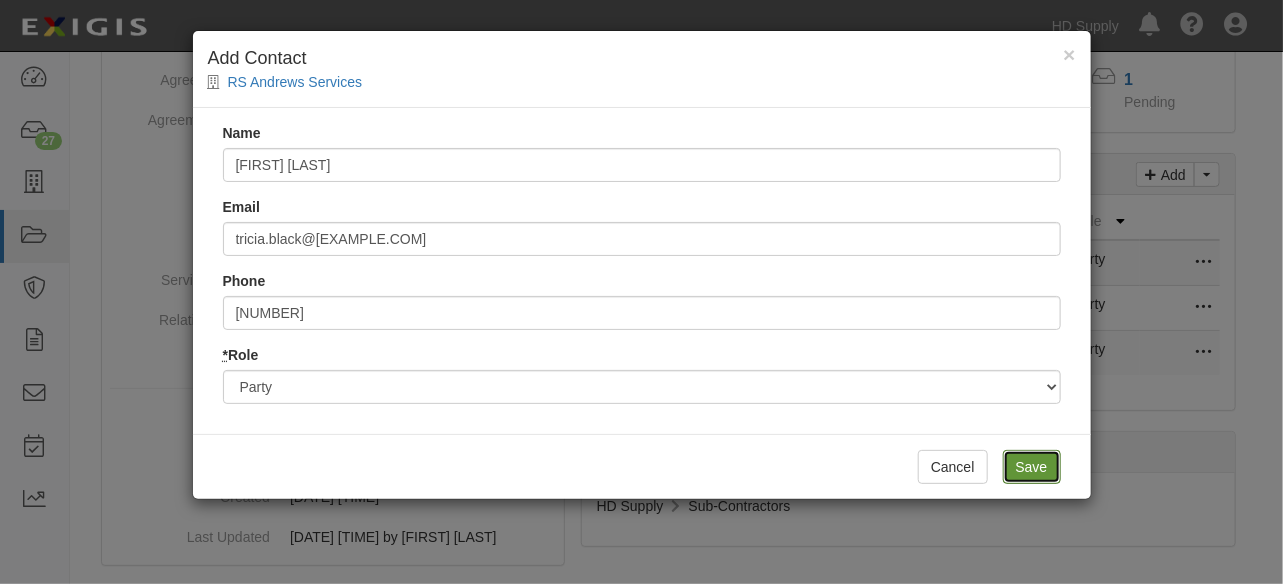 click on "Save" at bounding box center [1032, 467] 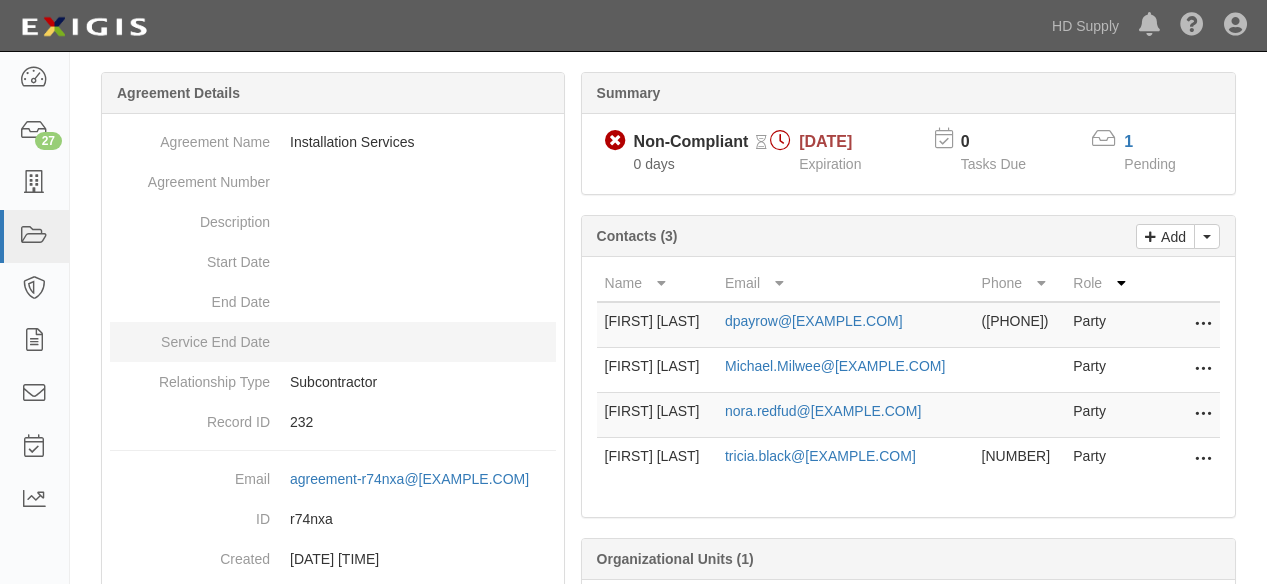 scroll, scrollTop: 111, scrollLeft: 0, axis: vertical 